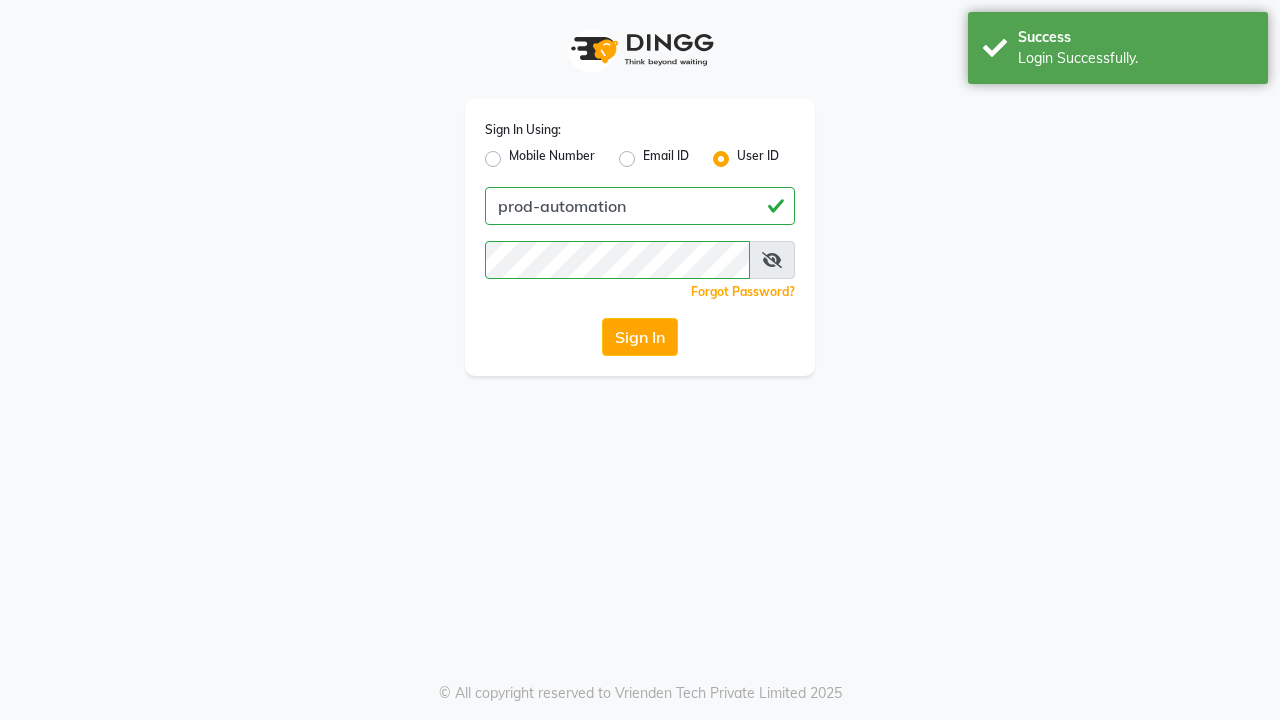 scroll, scrollTop: 0, scrollLeft: 0, axis: both 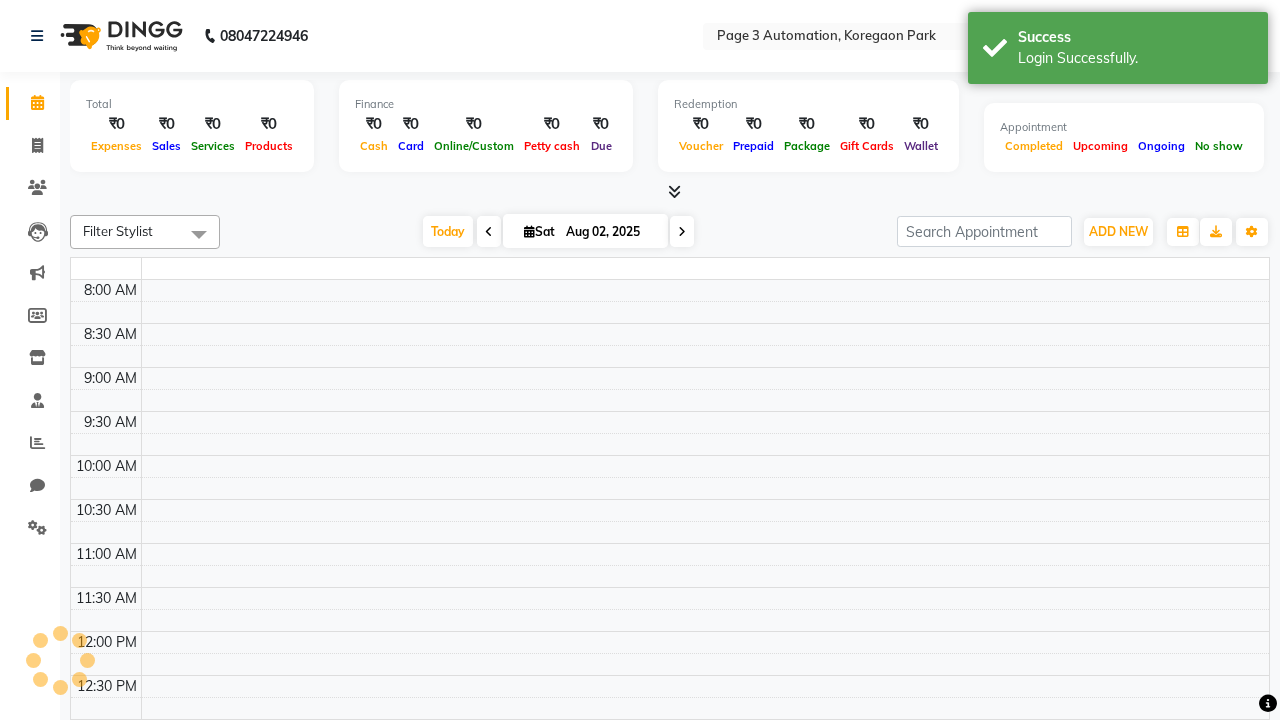 select on "en" 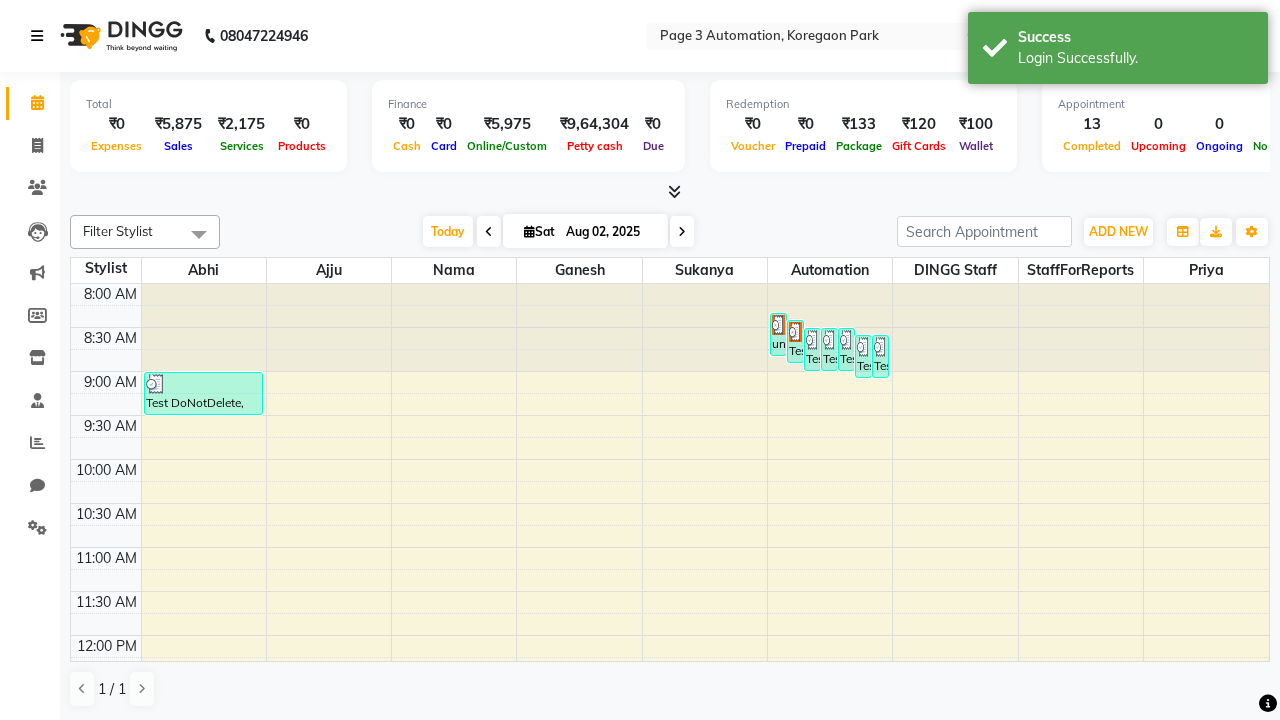 click at bounding box center [37, 36] 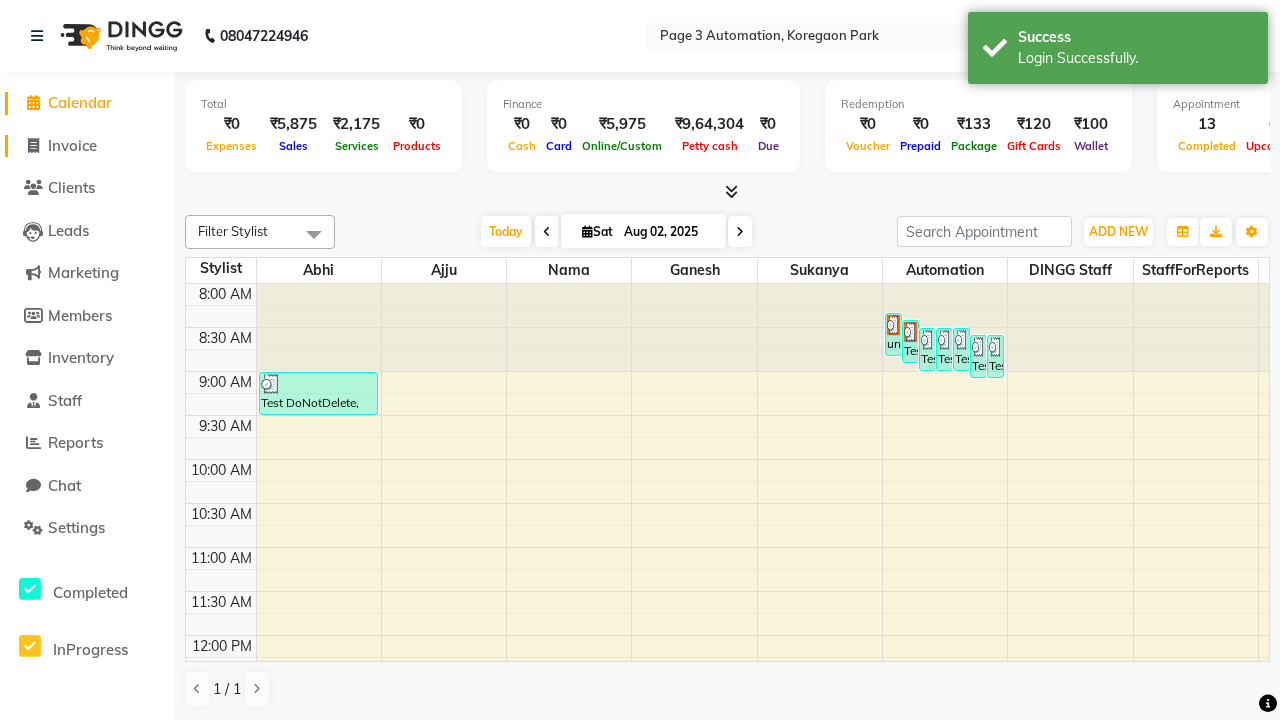 click on "Invoice" 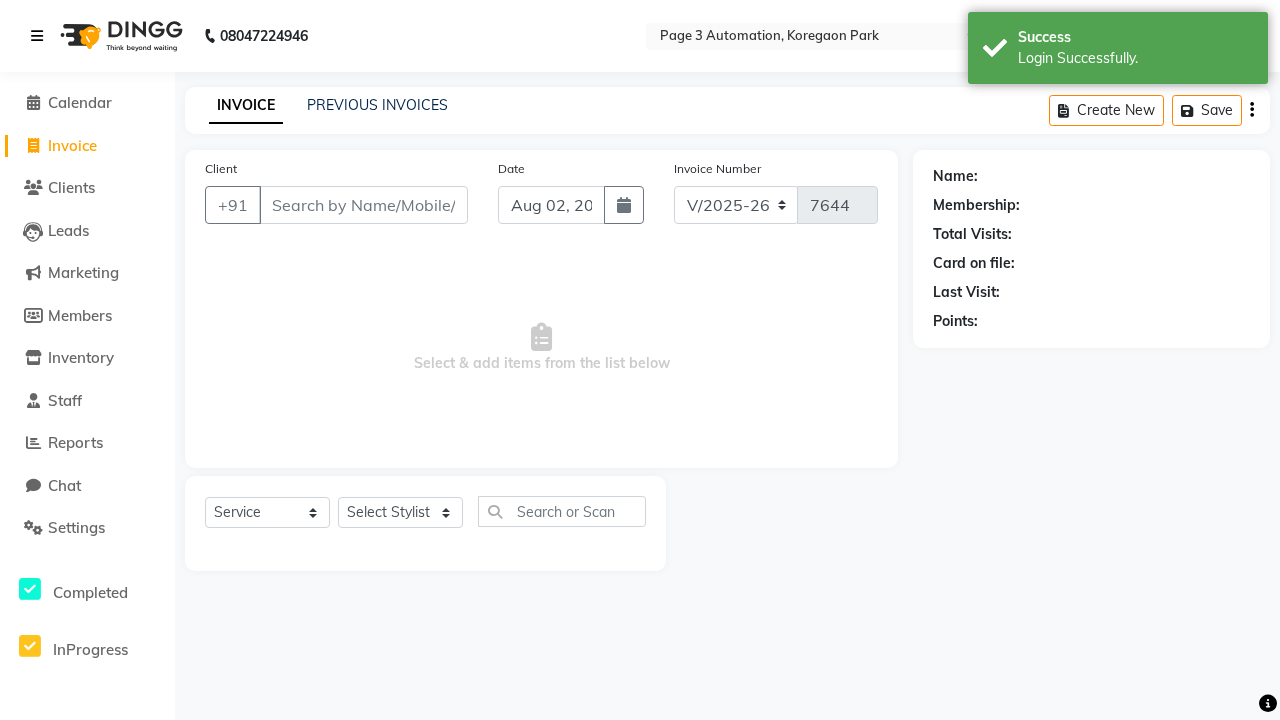 click at bounding box center [37, 36] 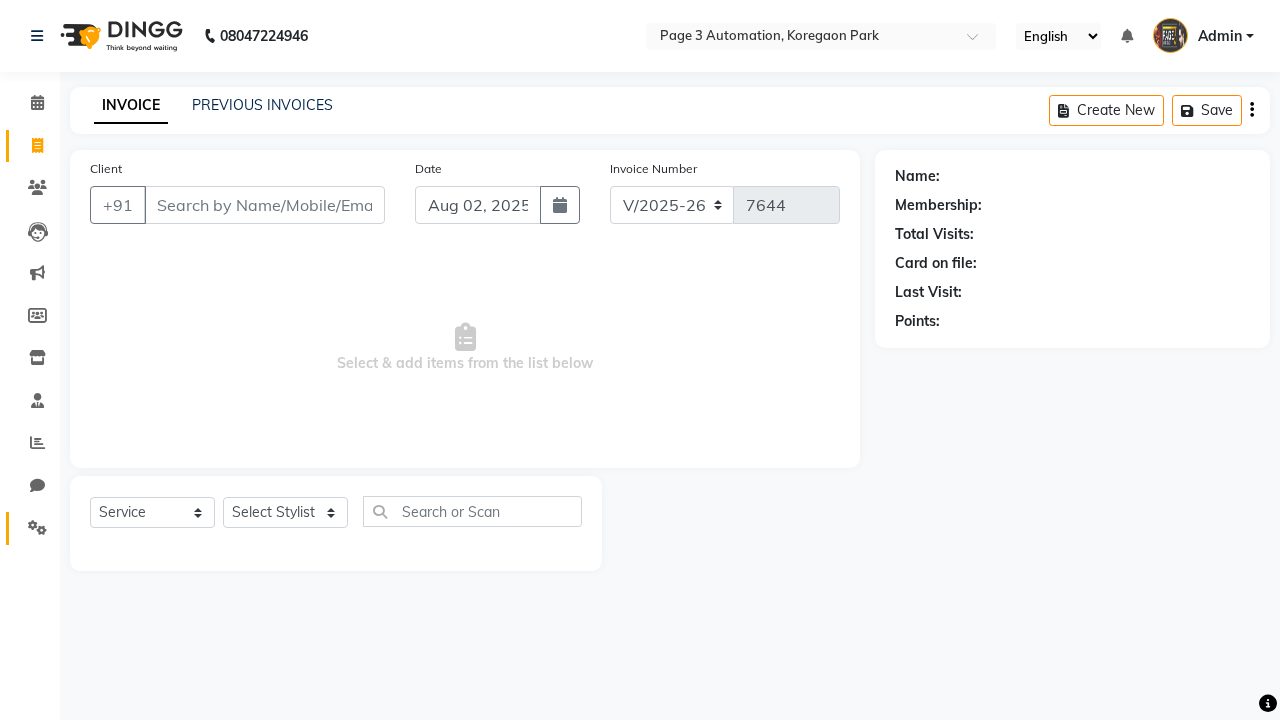 click 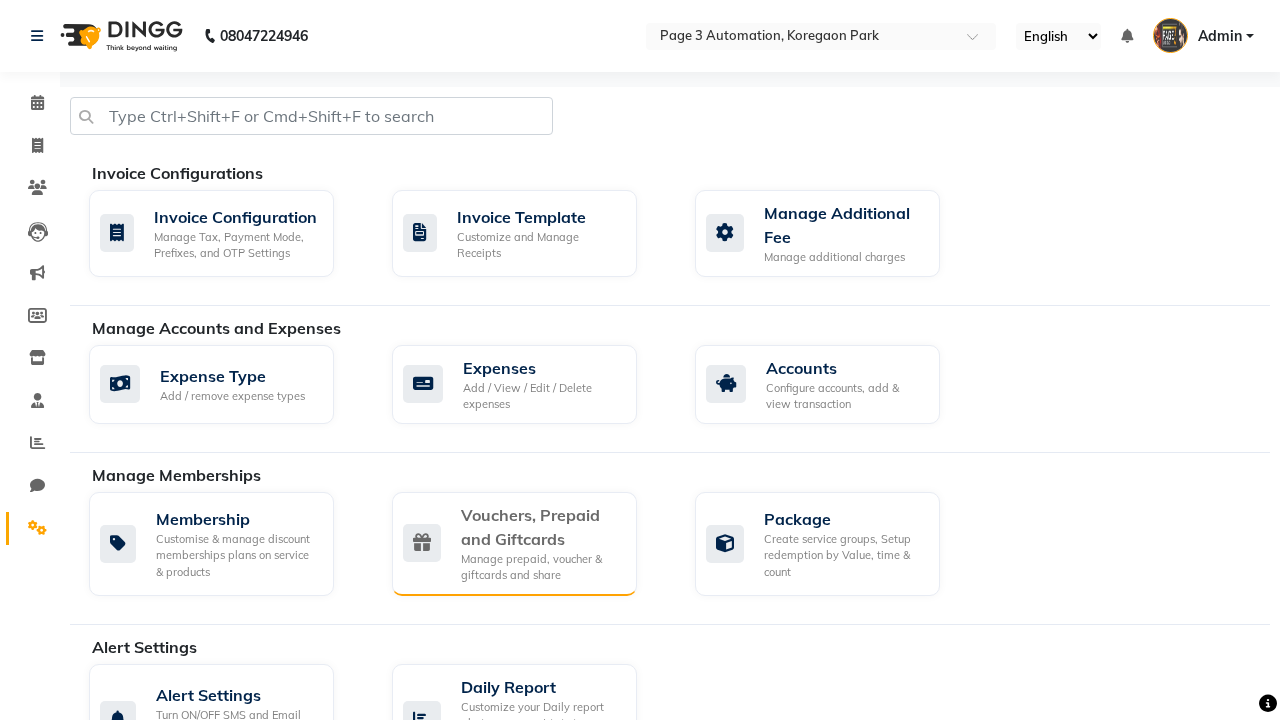click on "Vouchers, Prepaid and Giftcards" 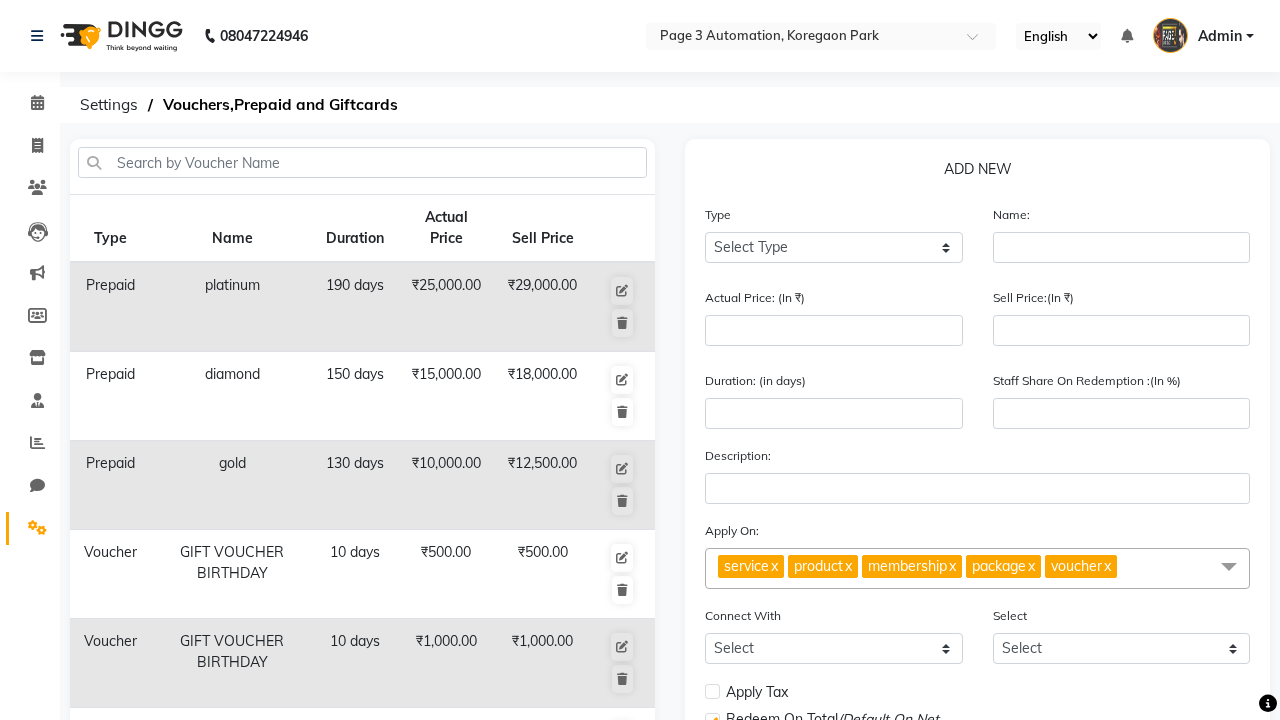 select on "V" 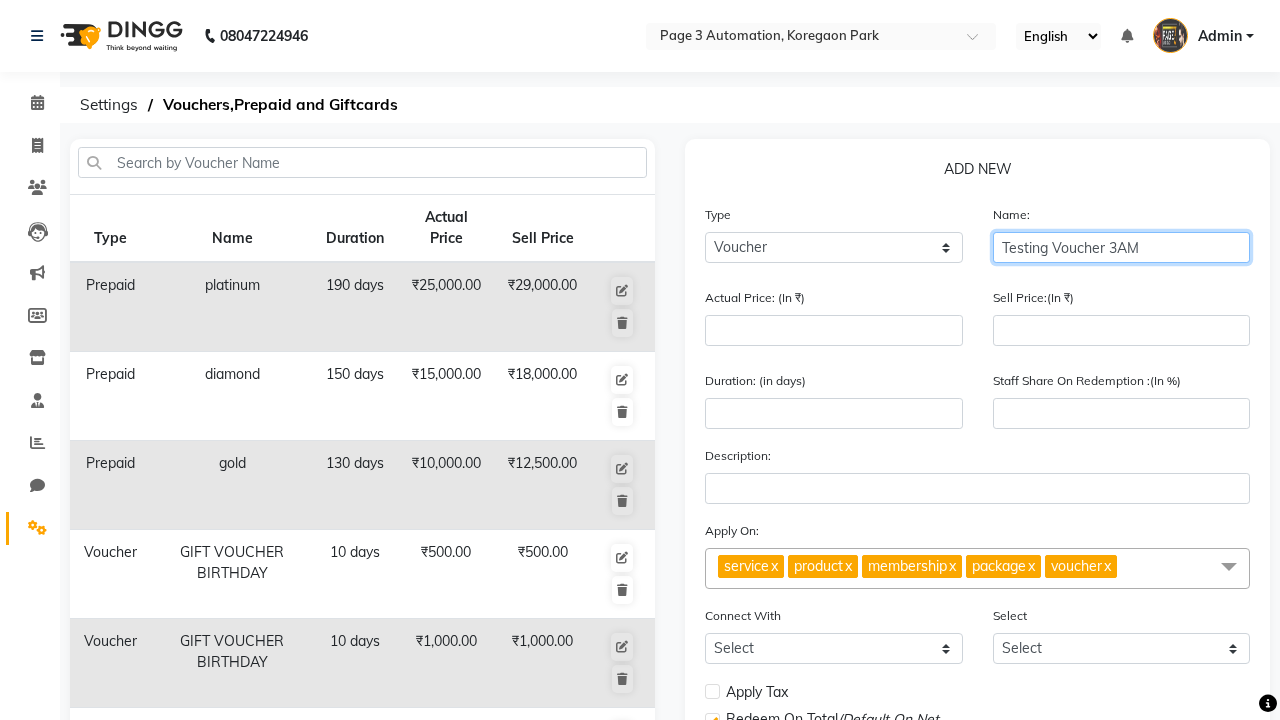 type on "Testing Voucher 3AM" 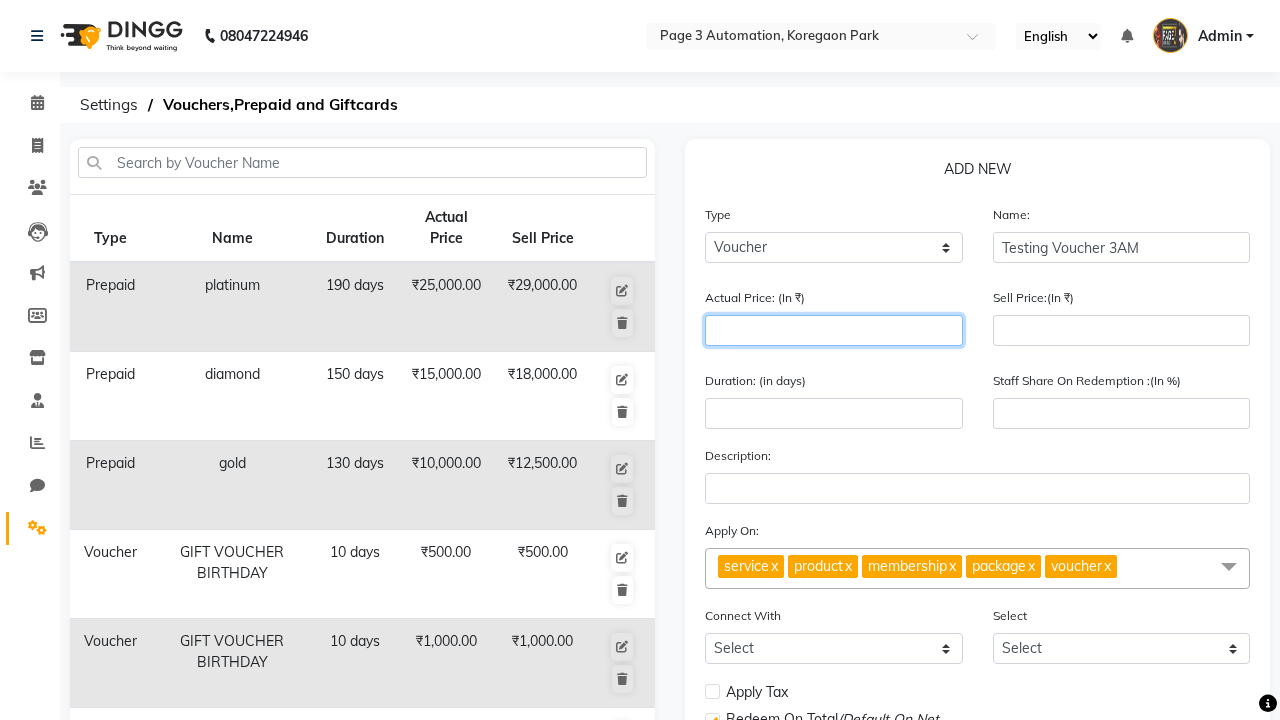 type on "1500" 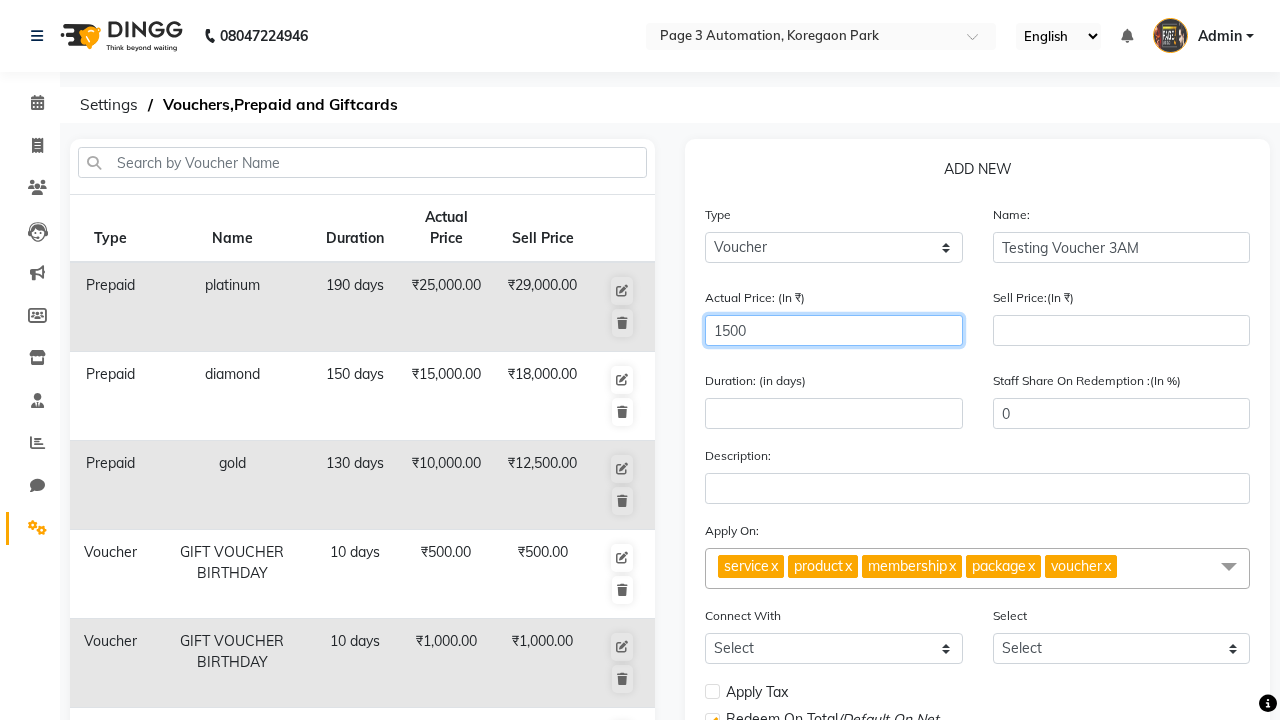 type on "1500" 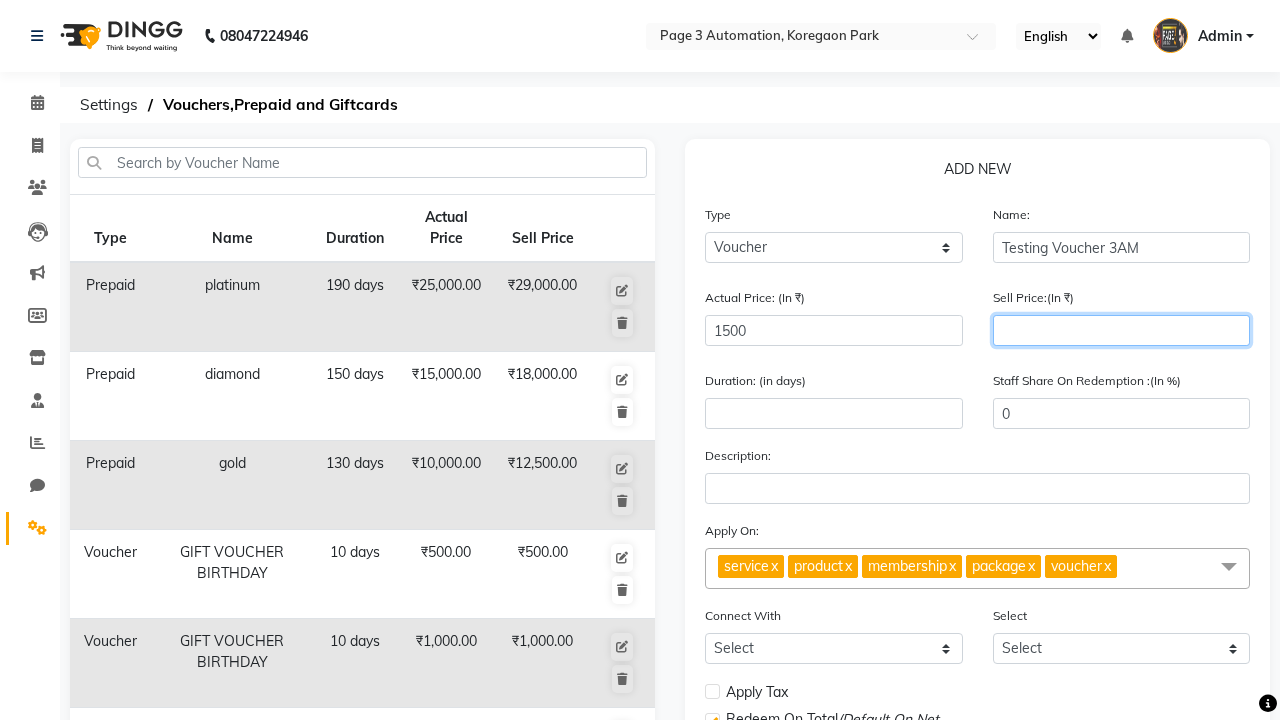 type on "1200" 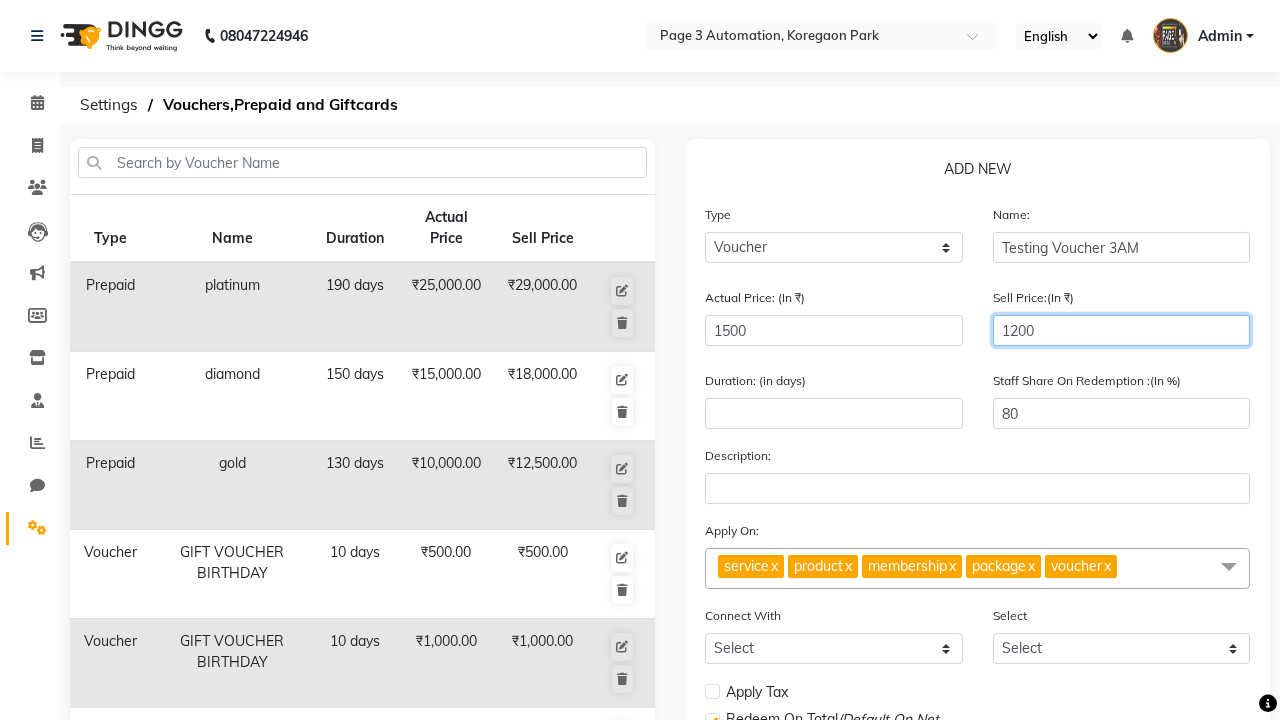 type on "1200" 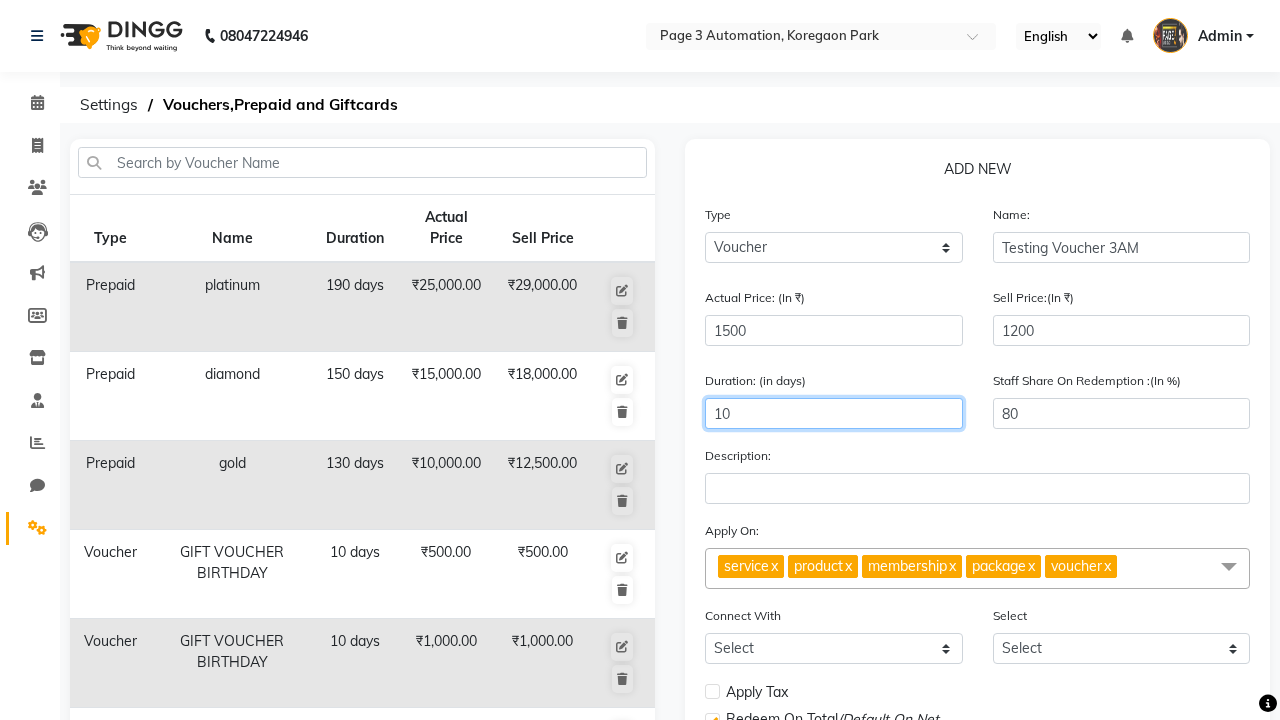 type on "10" 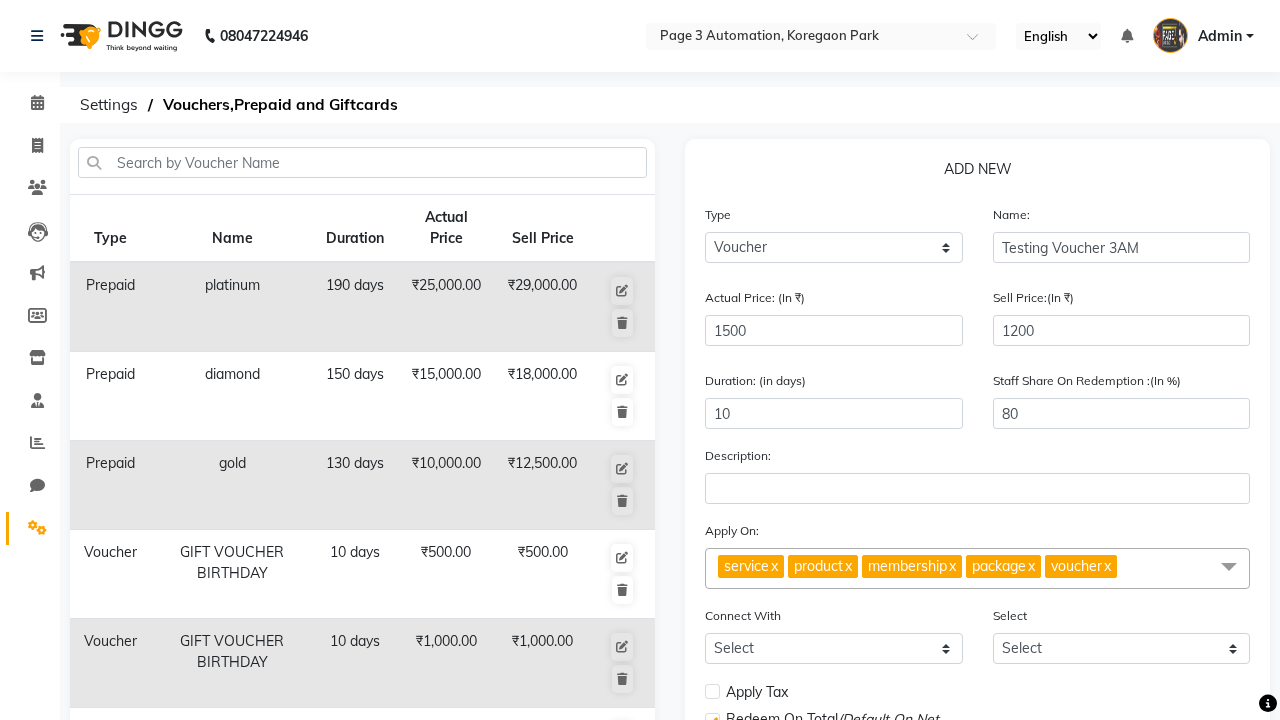 click on "Save" 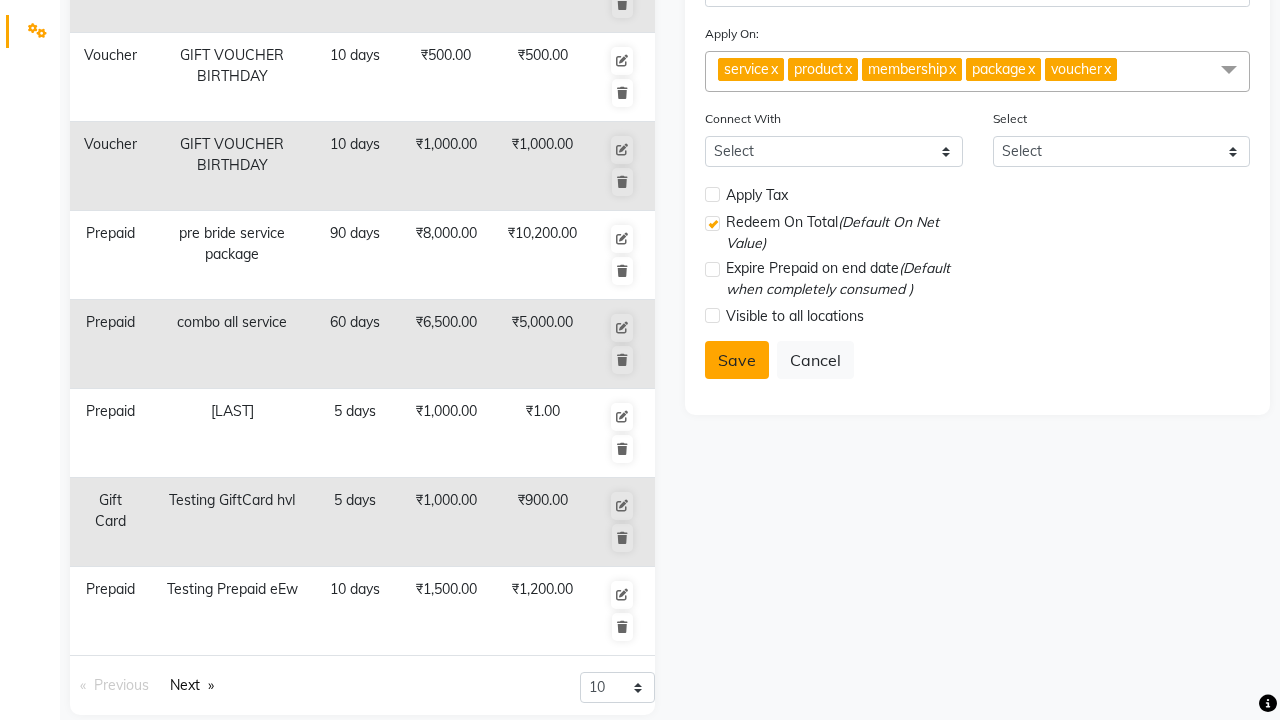select 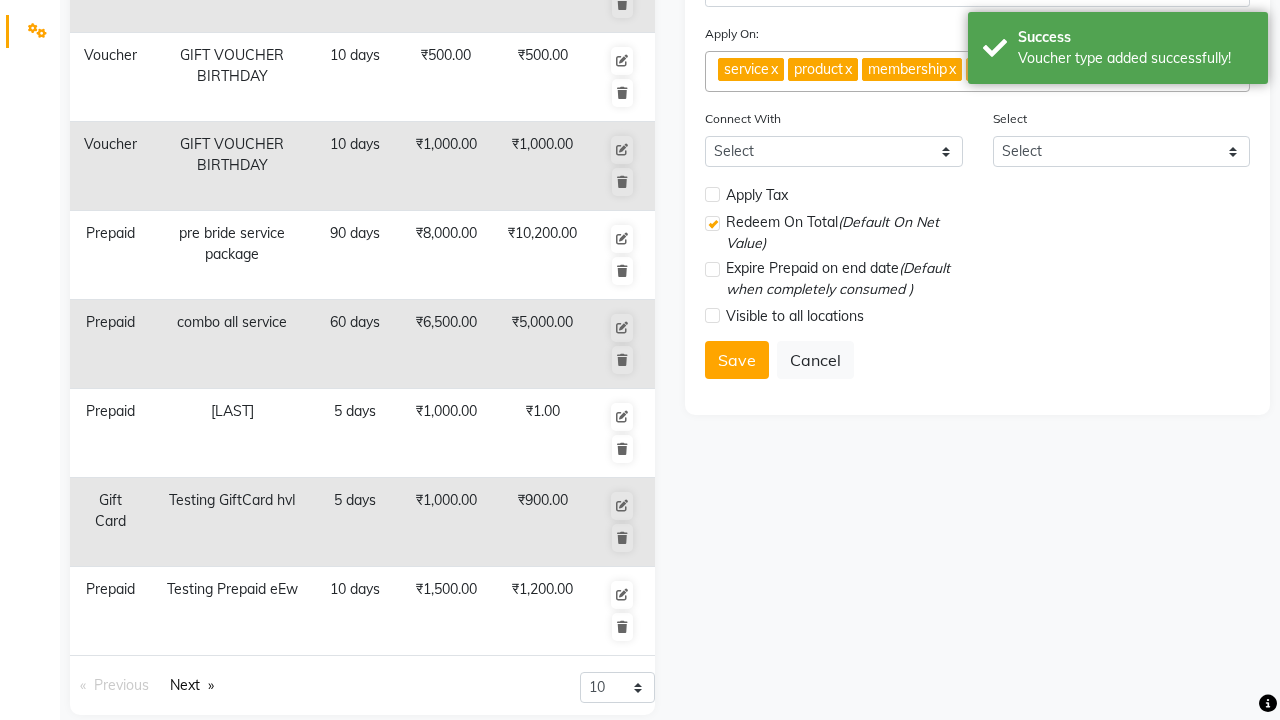 click on "Voucher type added successfully!" at bounding box center [1135, 58] 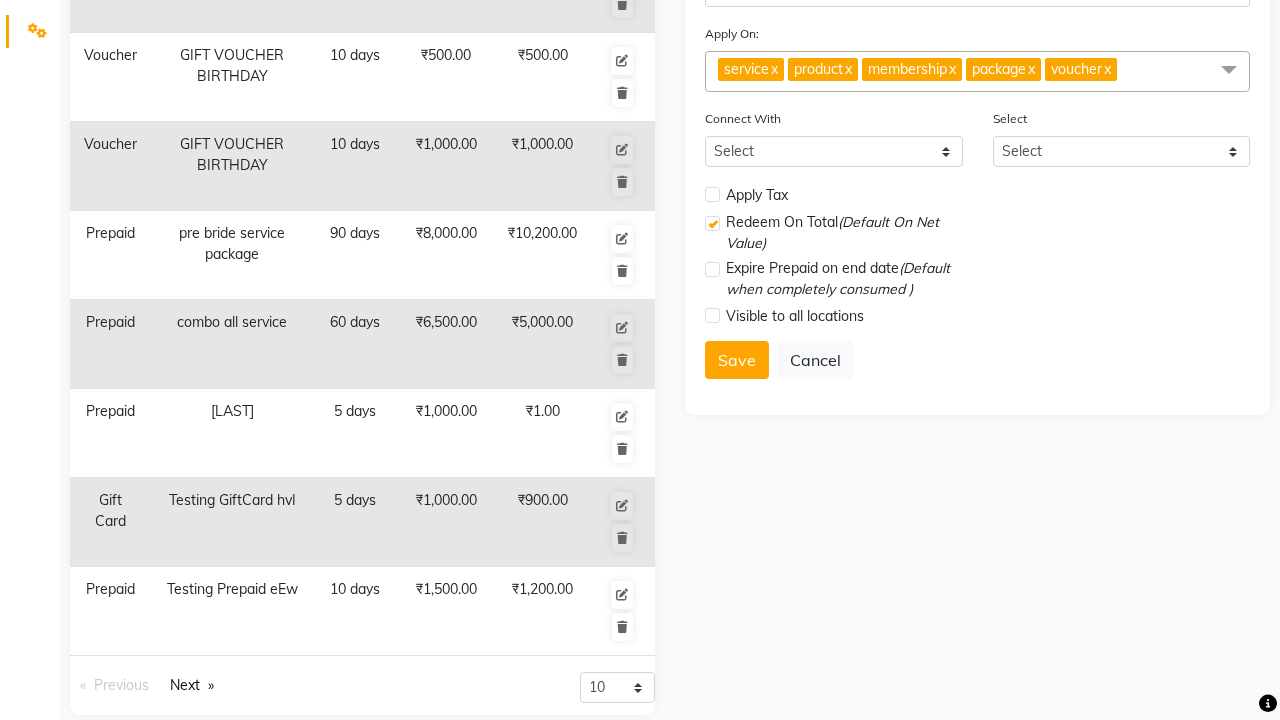 click at bounding box center [37, -461] 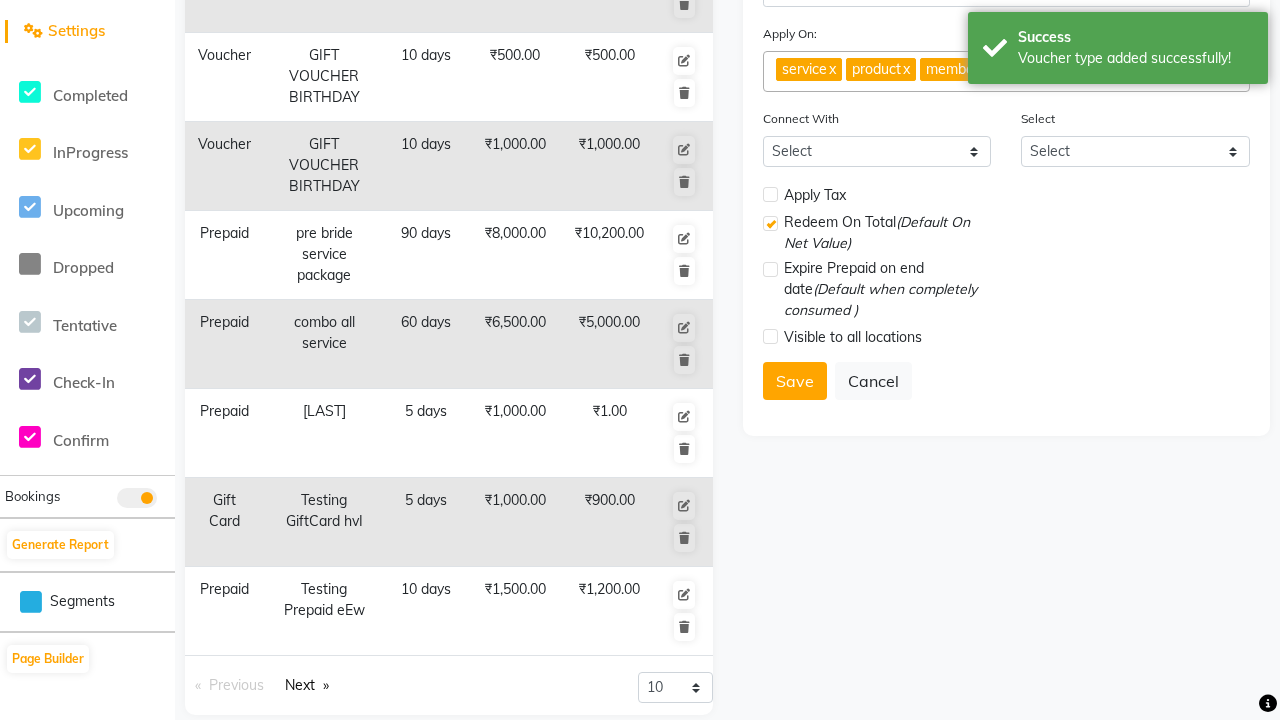 scroll, scrollTop: 0, scrollLeft: 0, axis: both 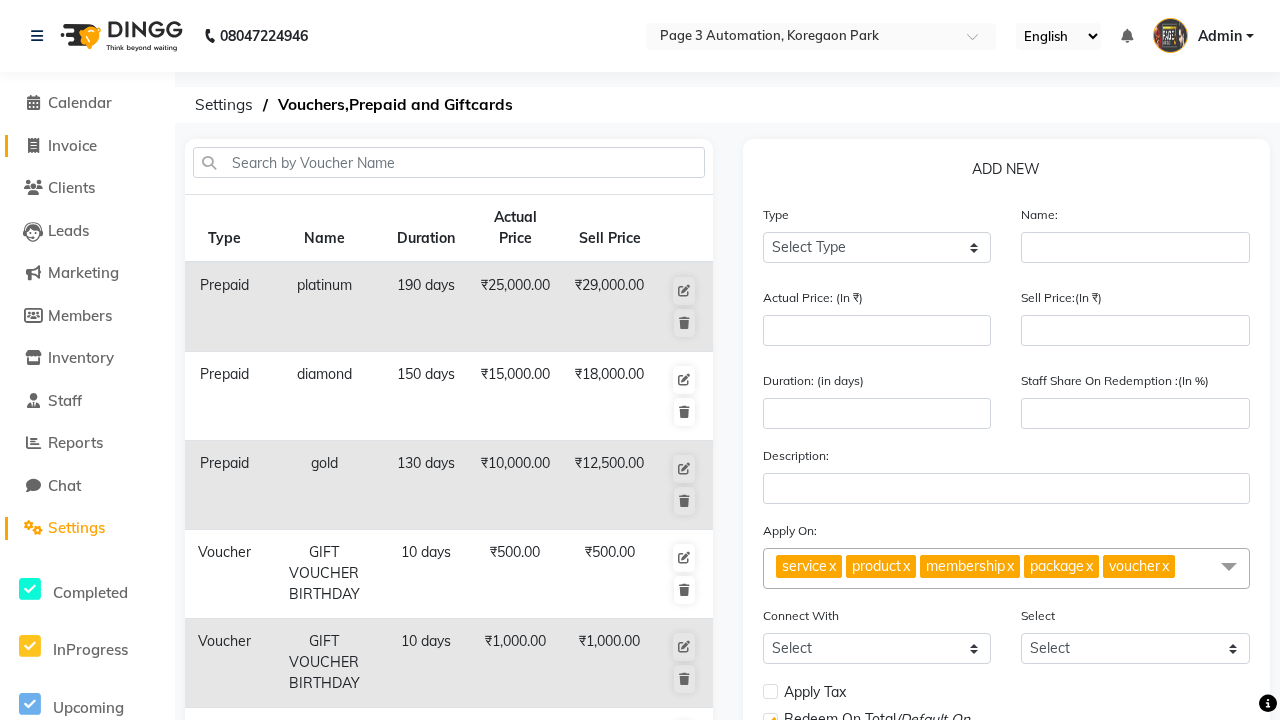 click on "Invoice" 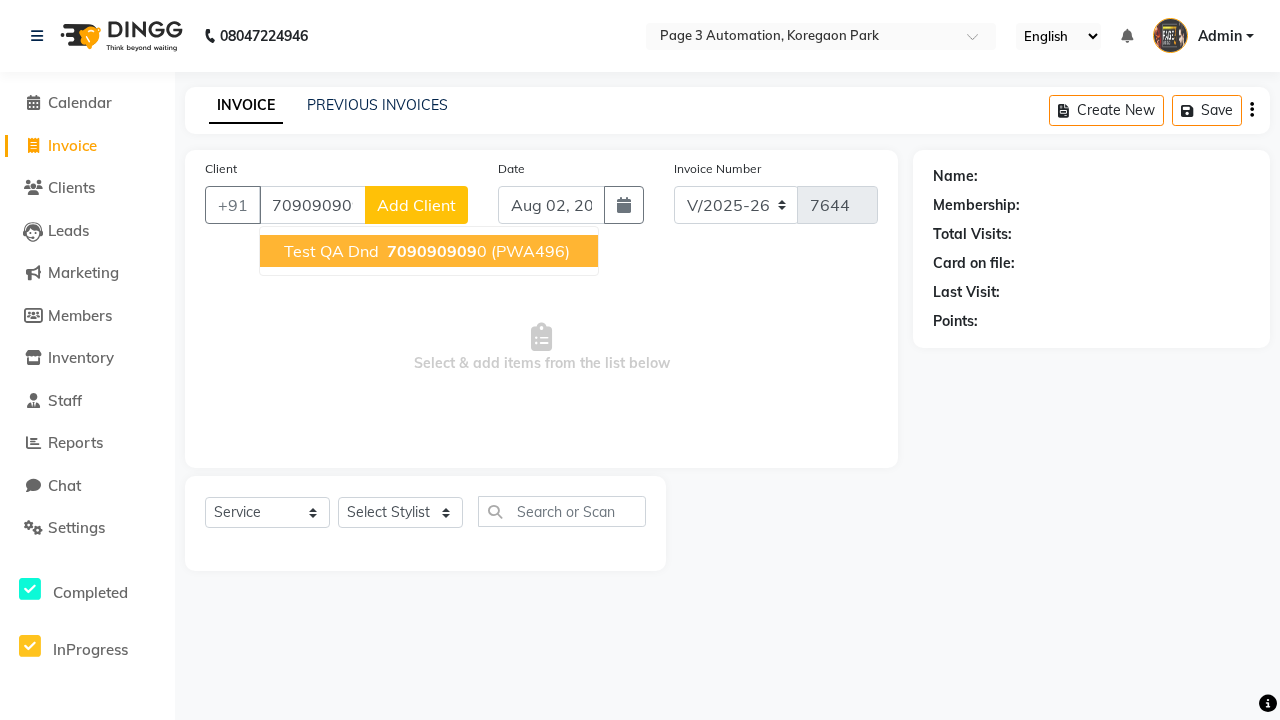 click on "709090909" at bounding box center [432, 251] 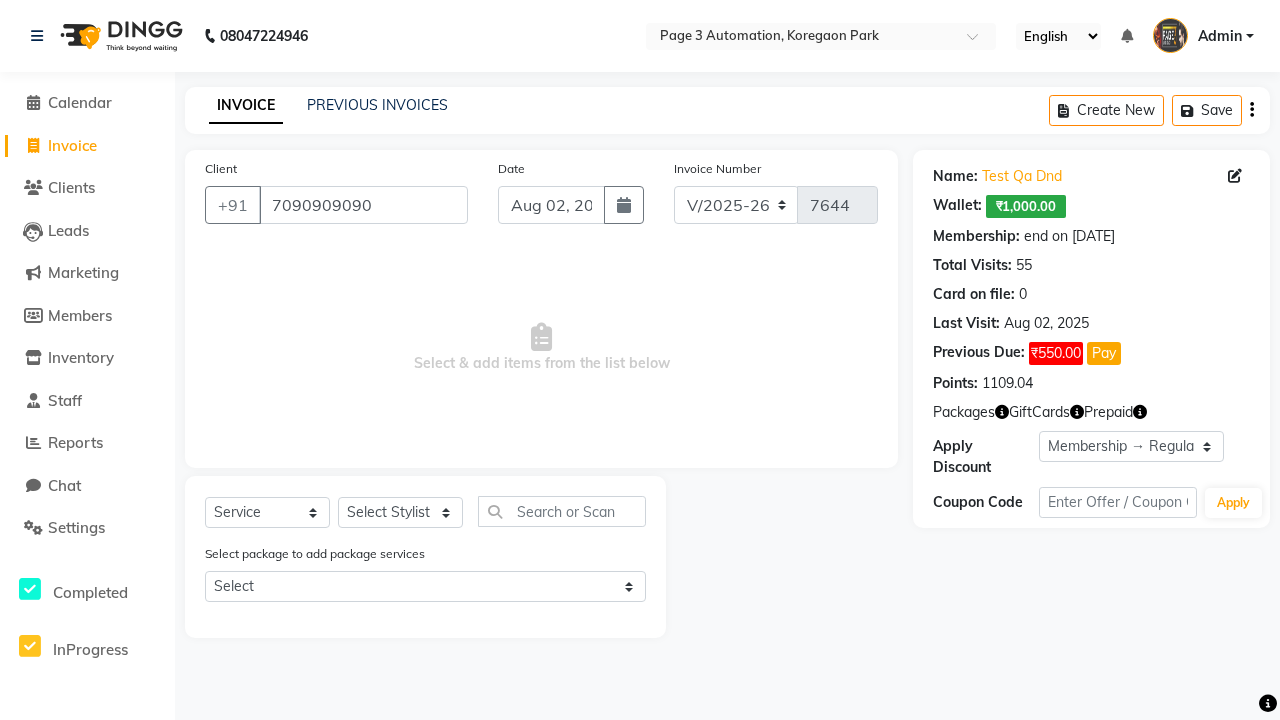 select on "0:" 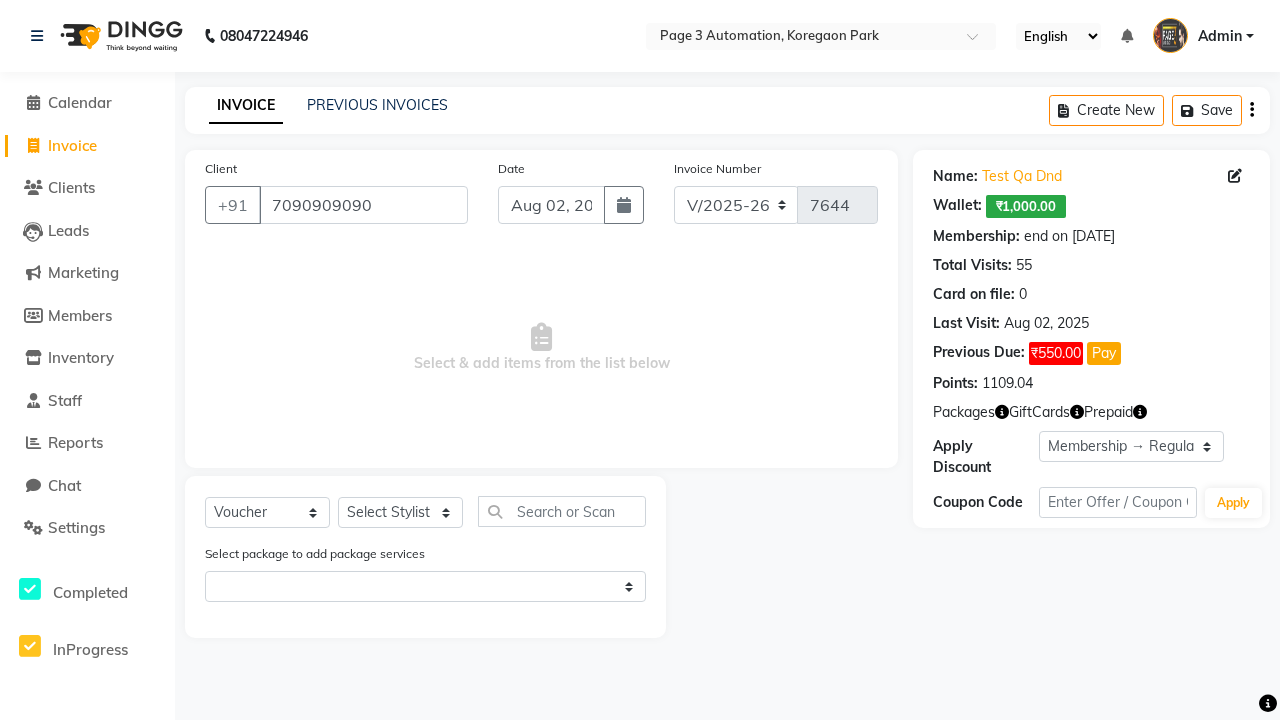 select on "71572" 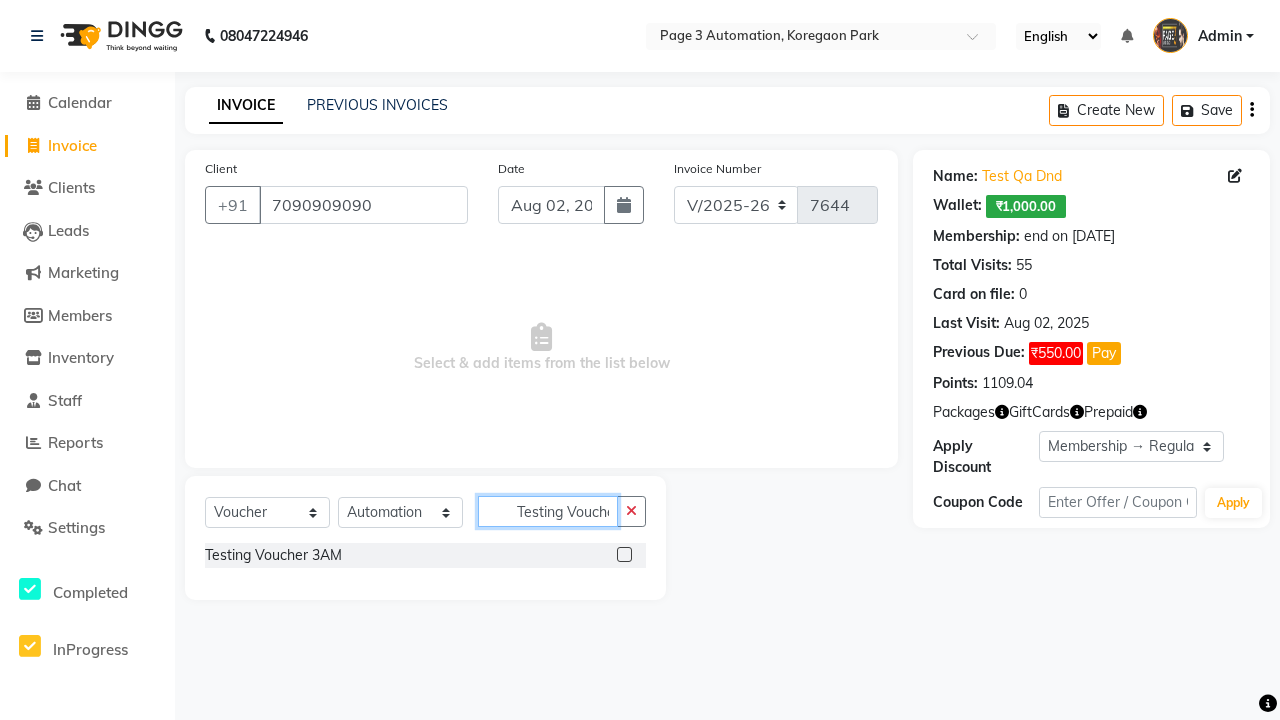 scroll, scrollTop: 0, scrollLeft: 17, axis: horizontal 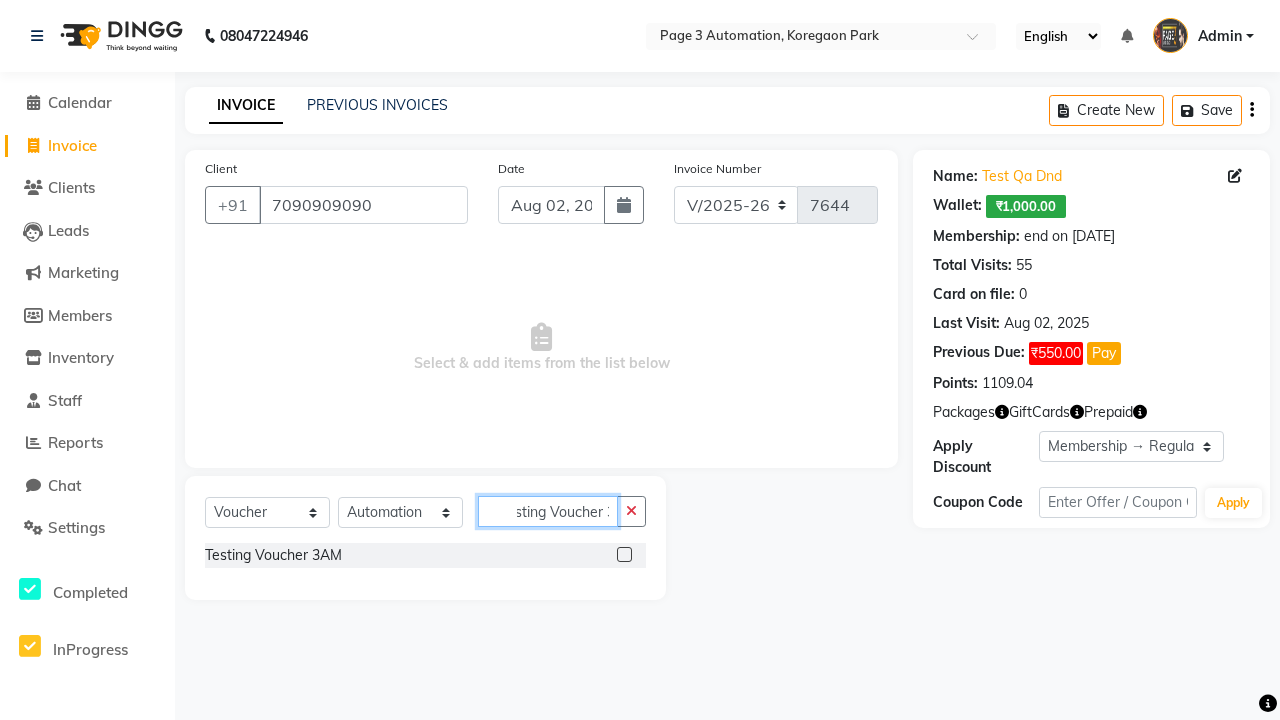 type on "Testing Voucher 3AM" 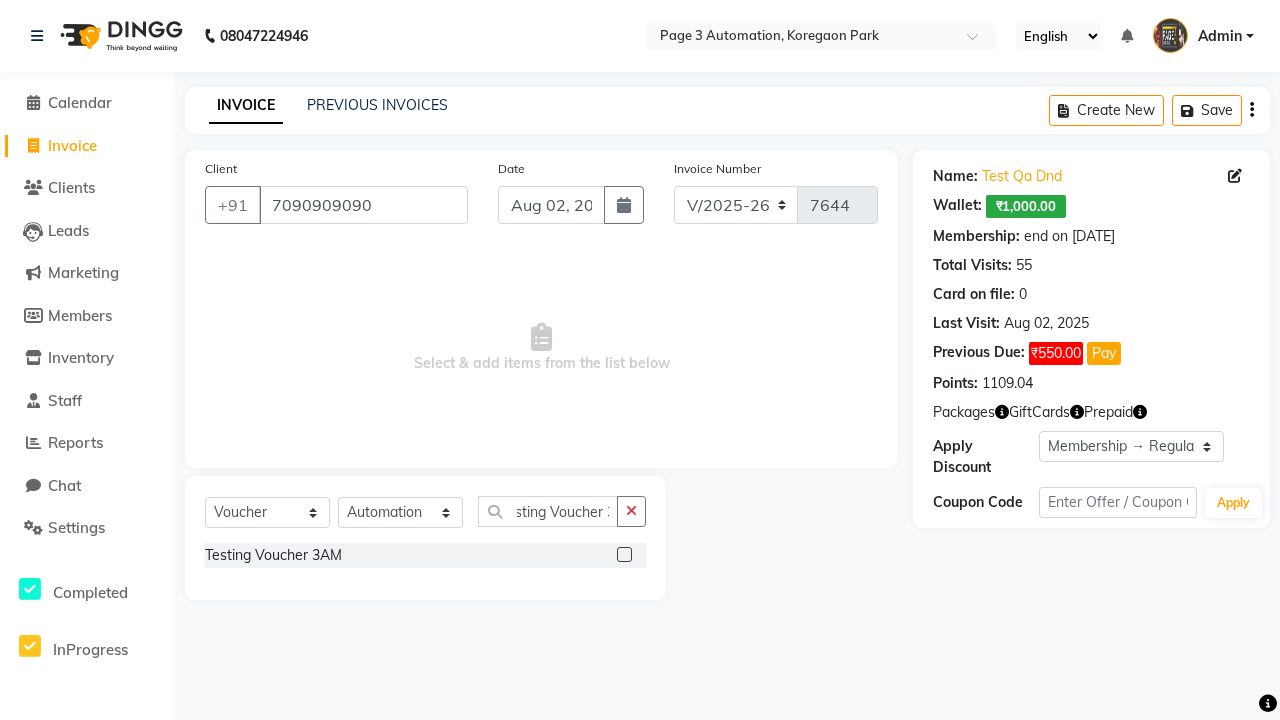 click 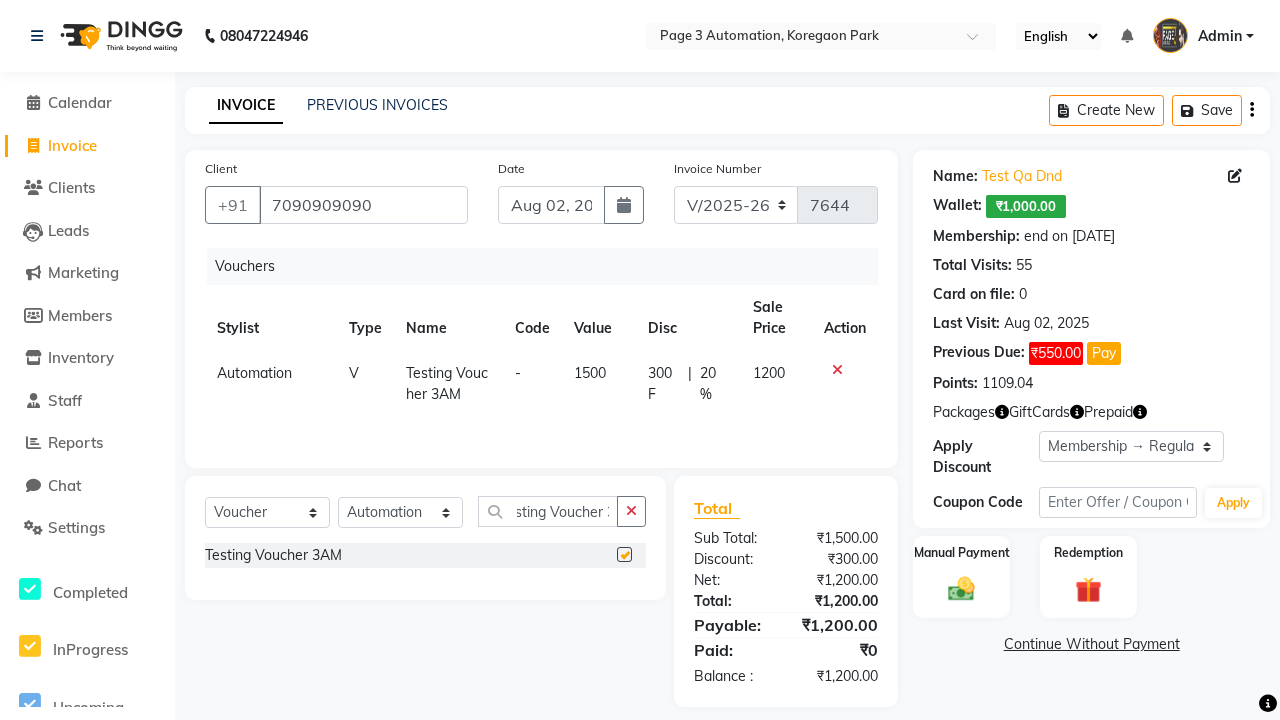 scroll, scrollTop: 0, scrollLeft: 0, axis: both 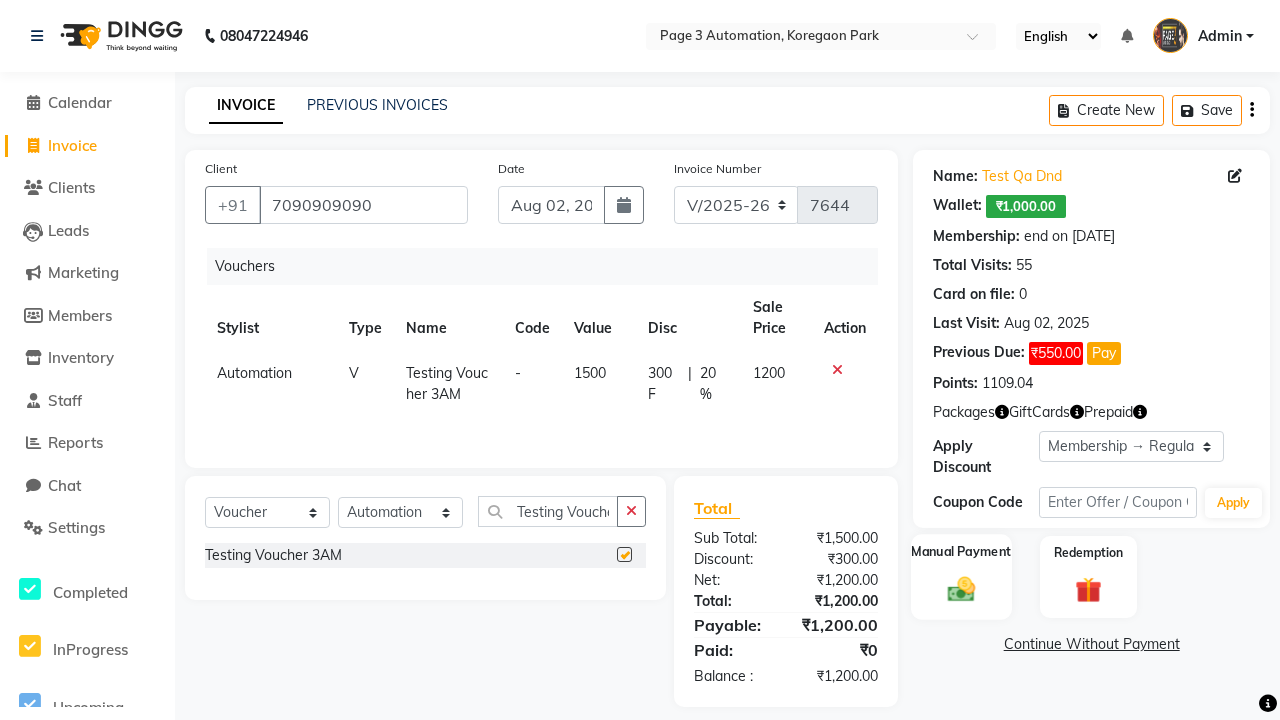 click 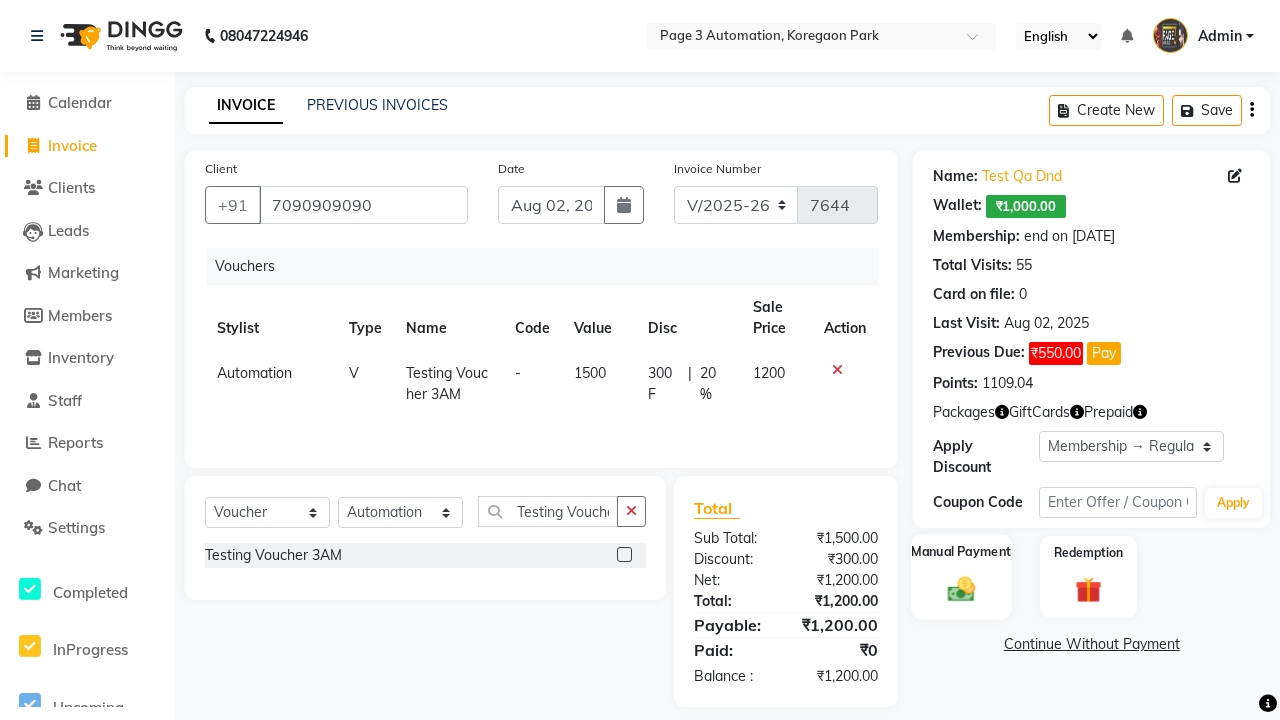checkbox on "false" 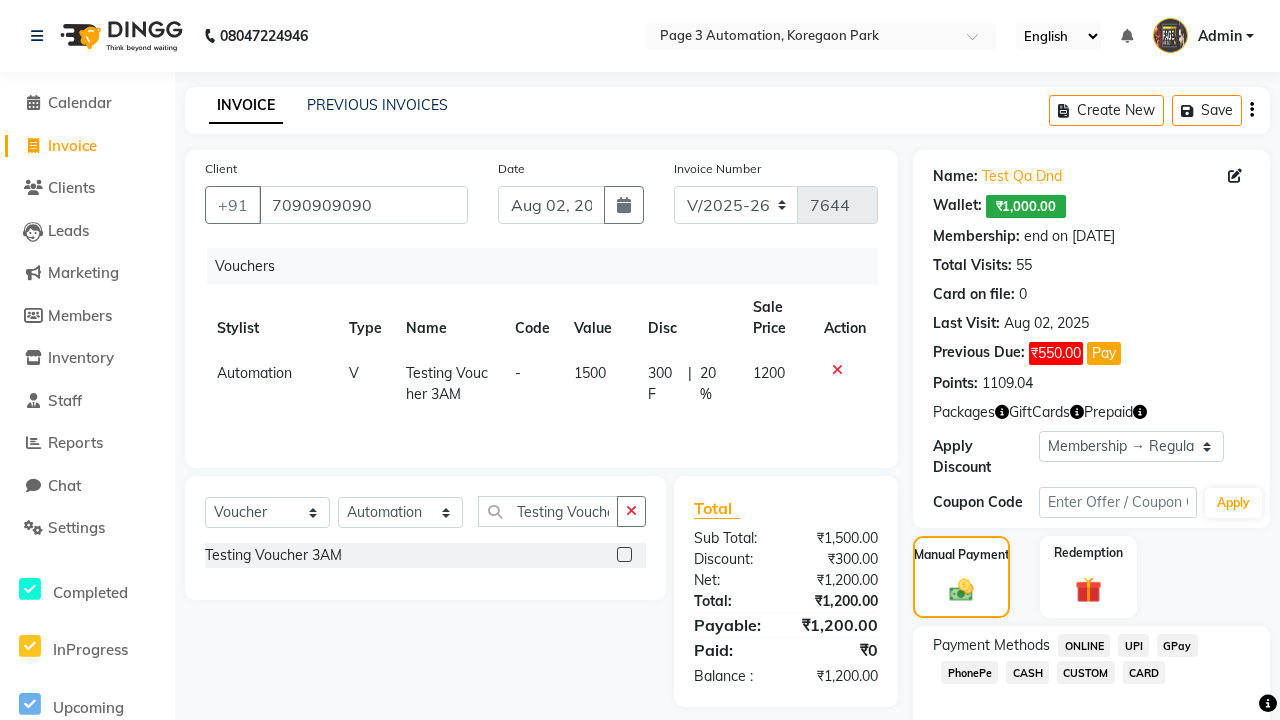 click on "ONLINE" 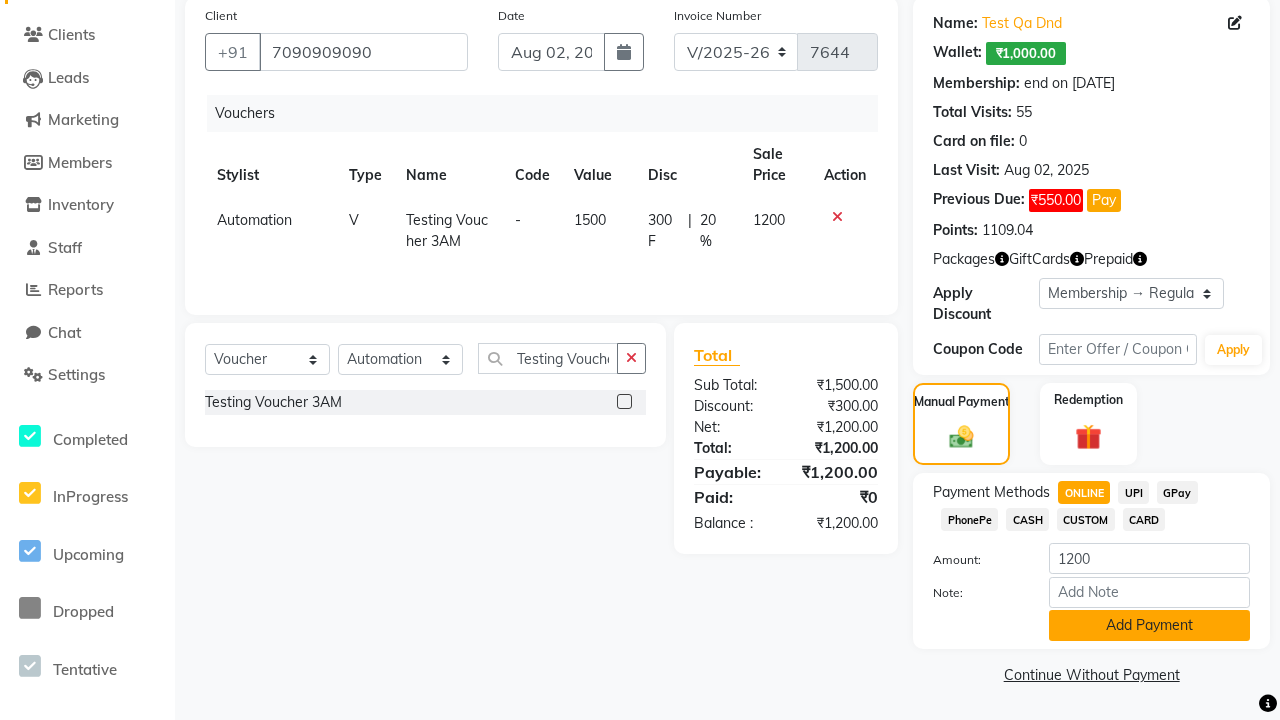 click on "Add Payment" 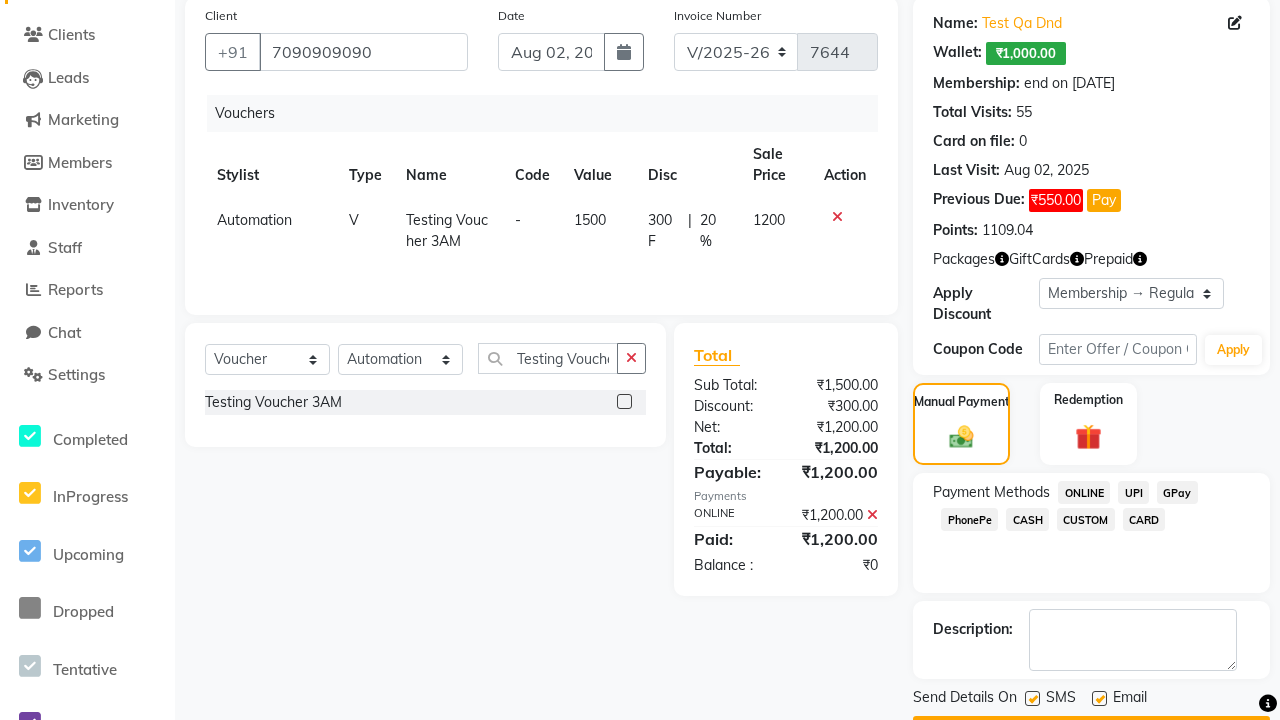 click 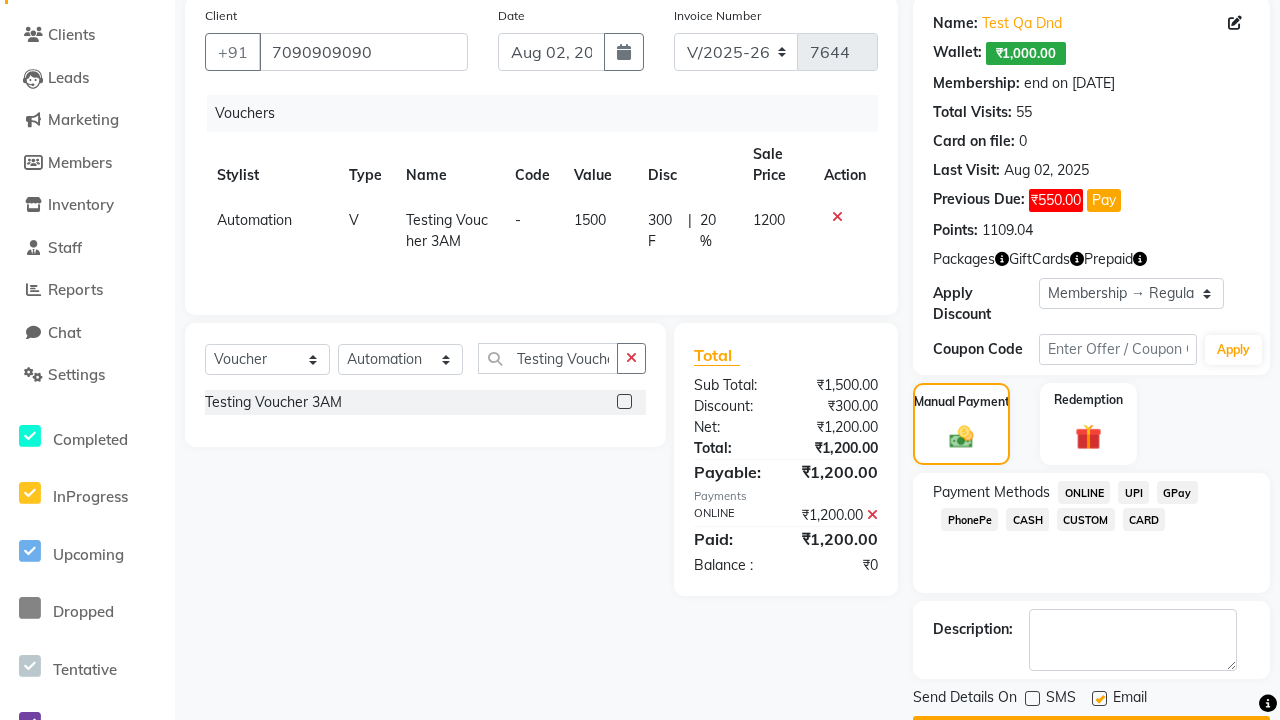 click 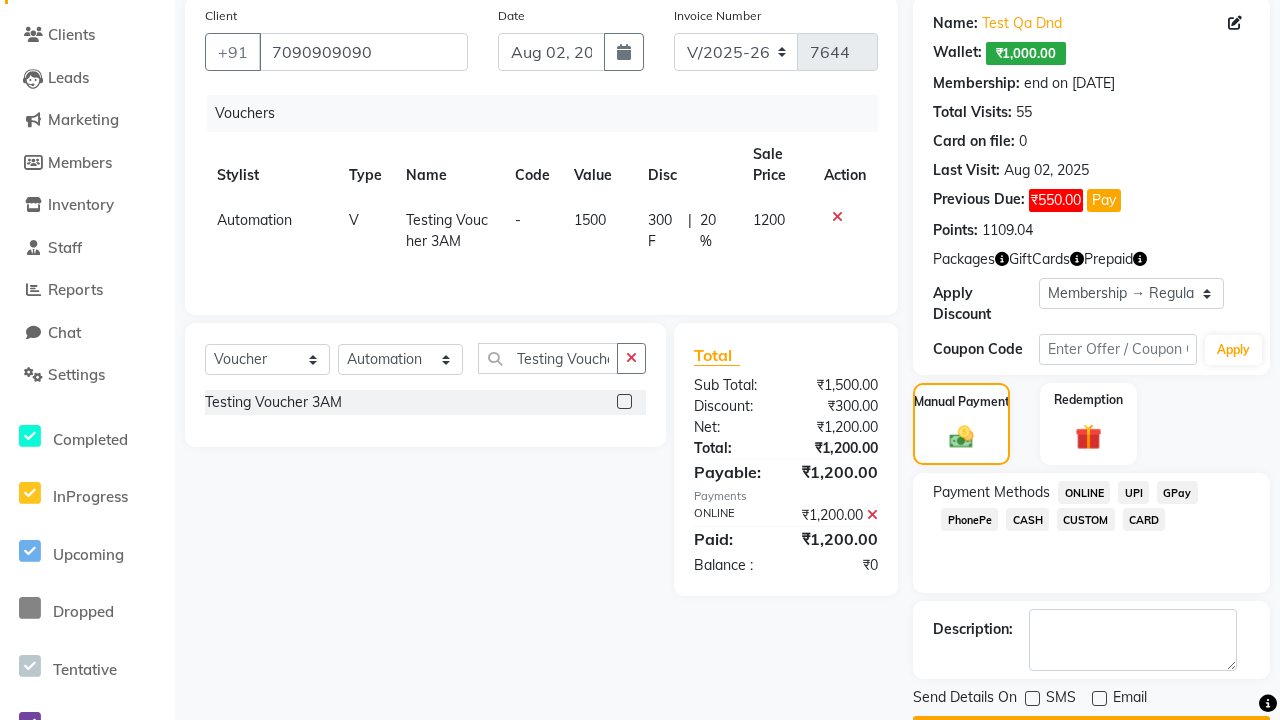 click on "Checkout" 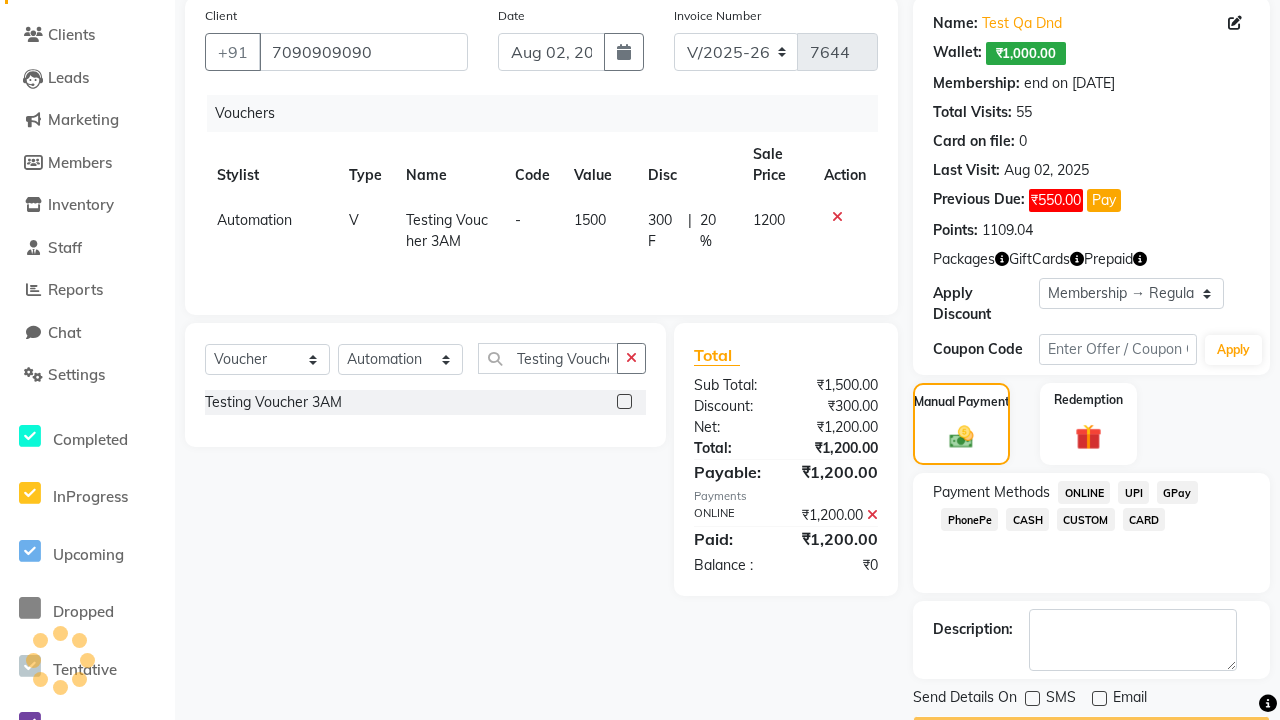 scroll, scrollTop: 180, scrollLeft: 0, axis: vertical 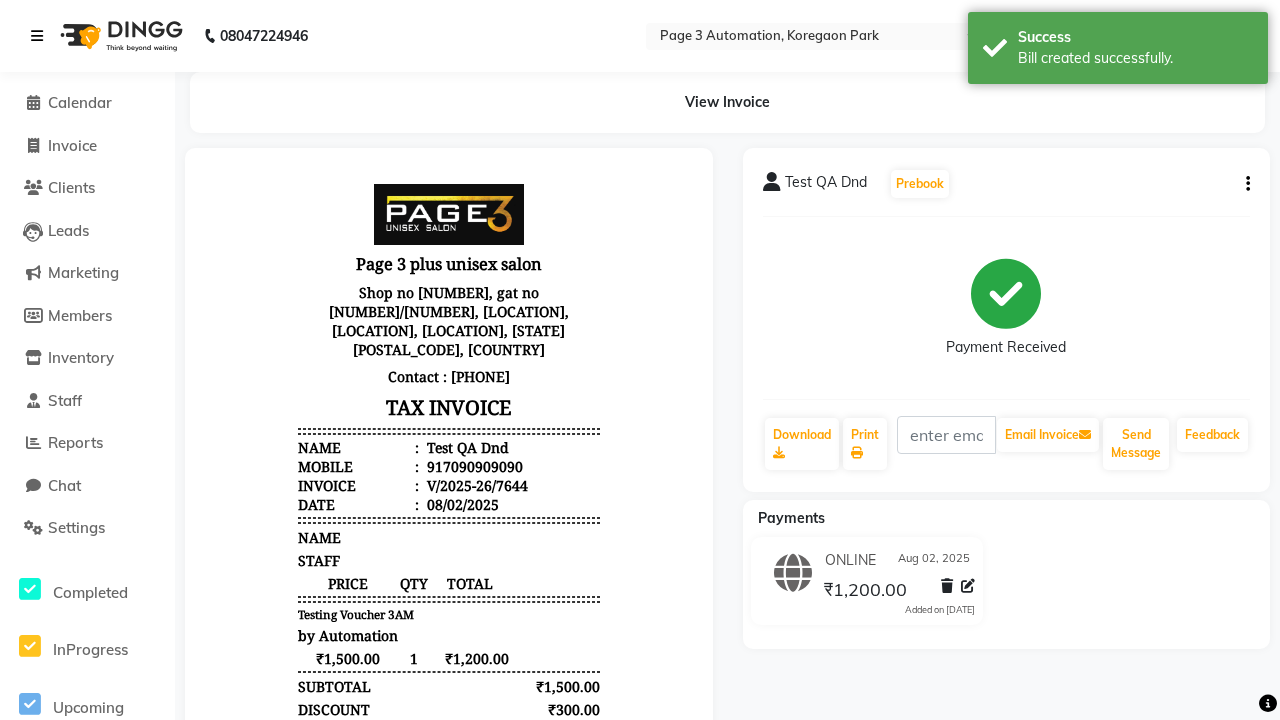 click on "Bill created successfully." at bounding box center [1135, 58] 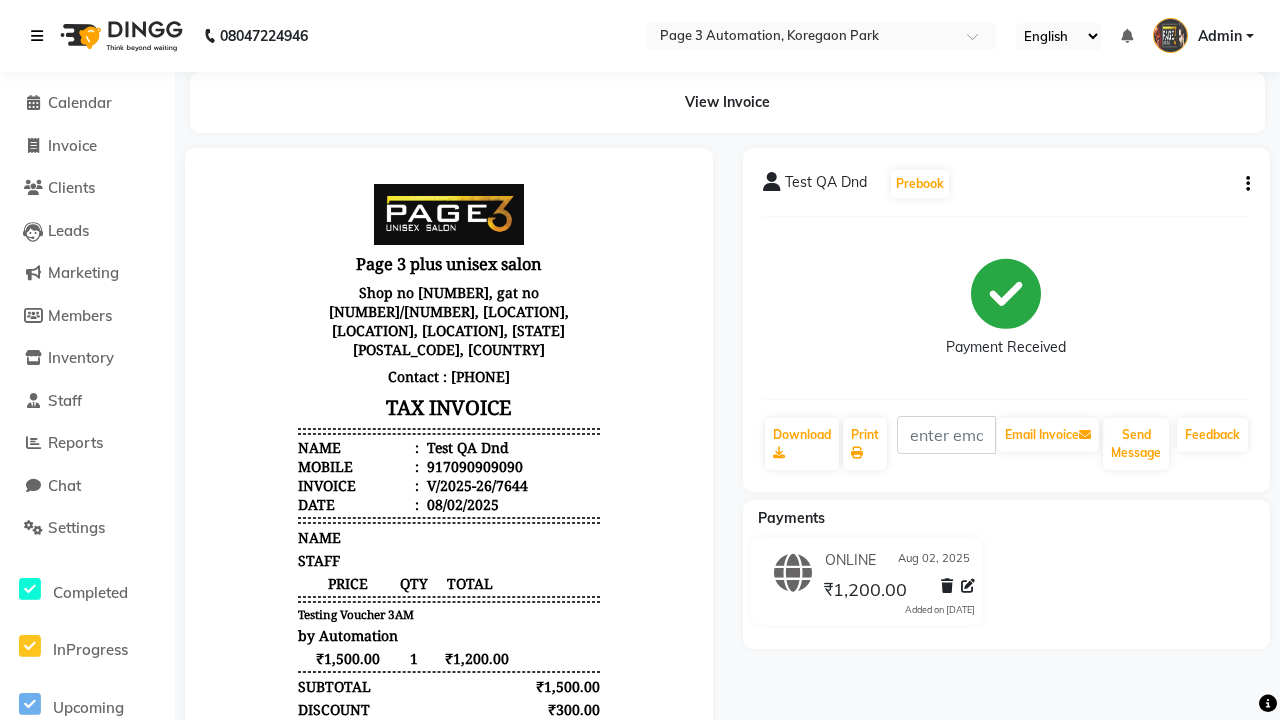 click at bounding box center (37, 36) 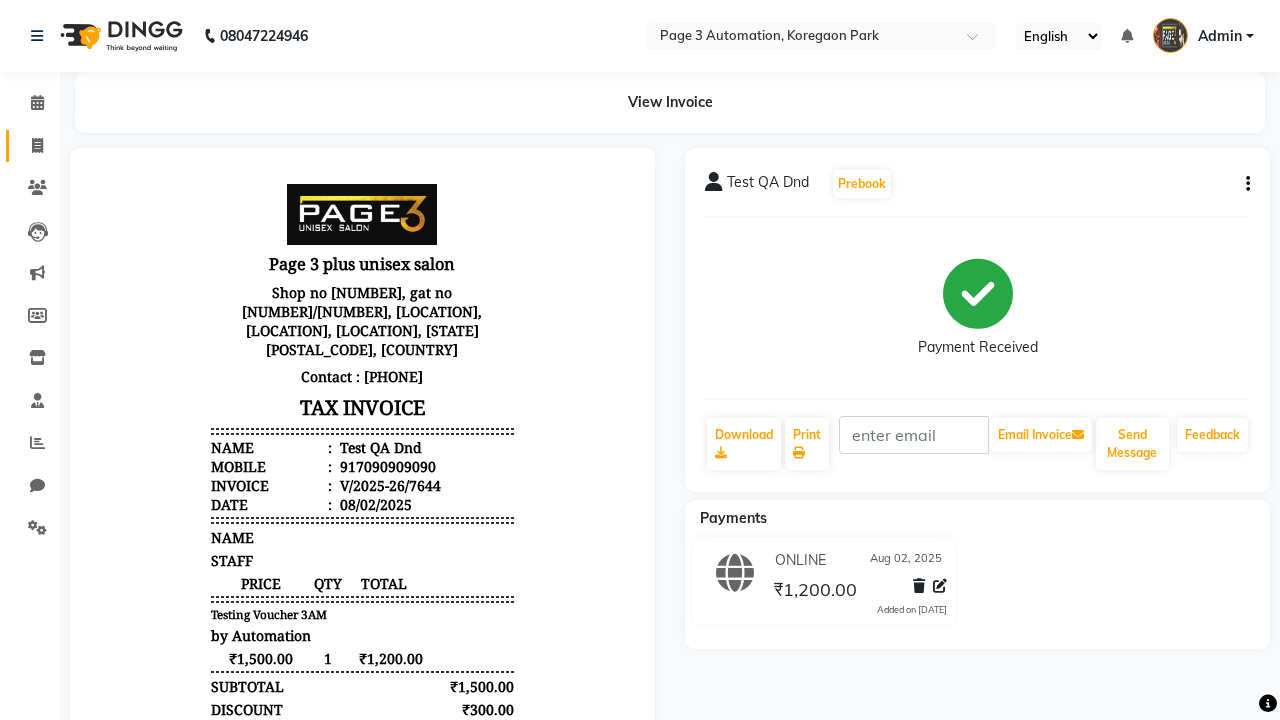click 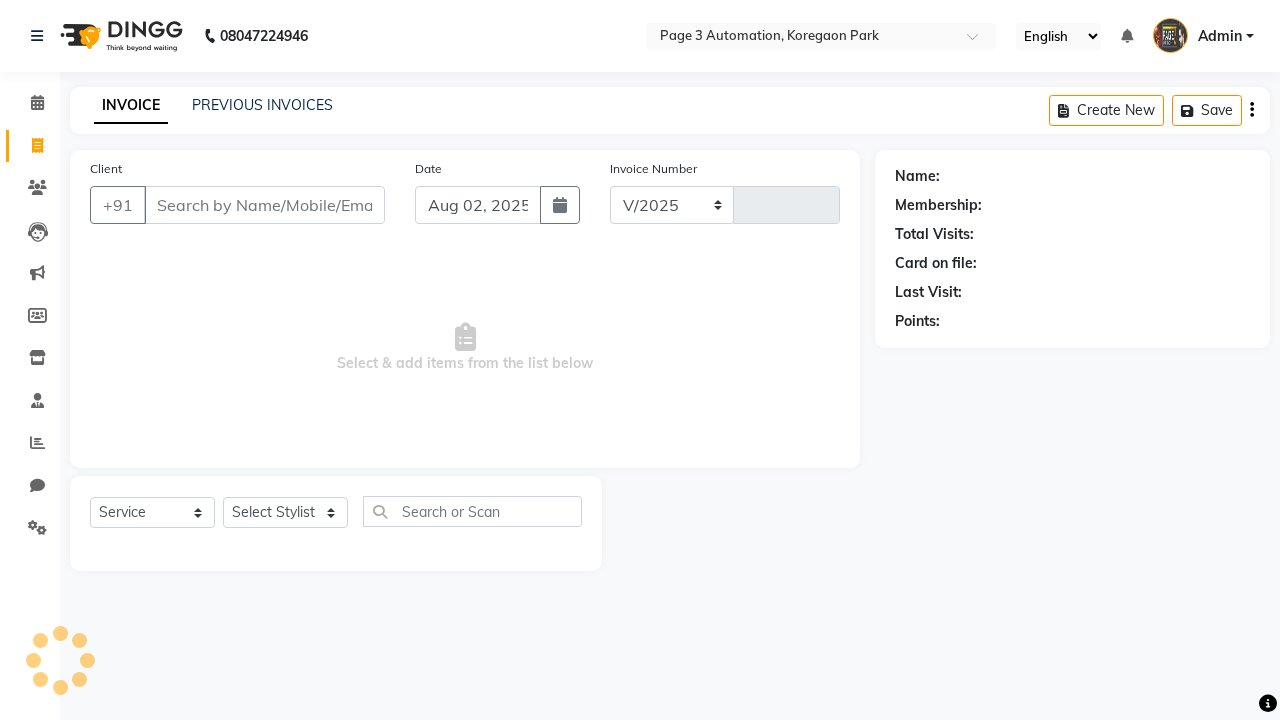 select on "2774" 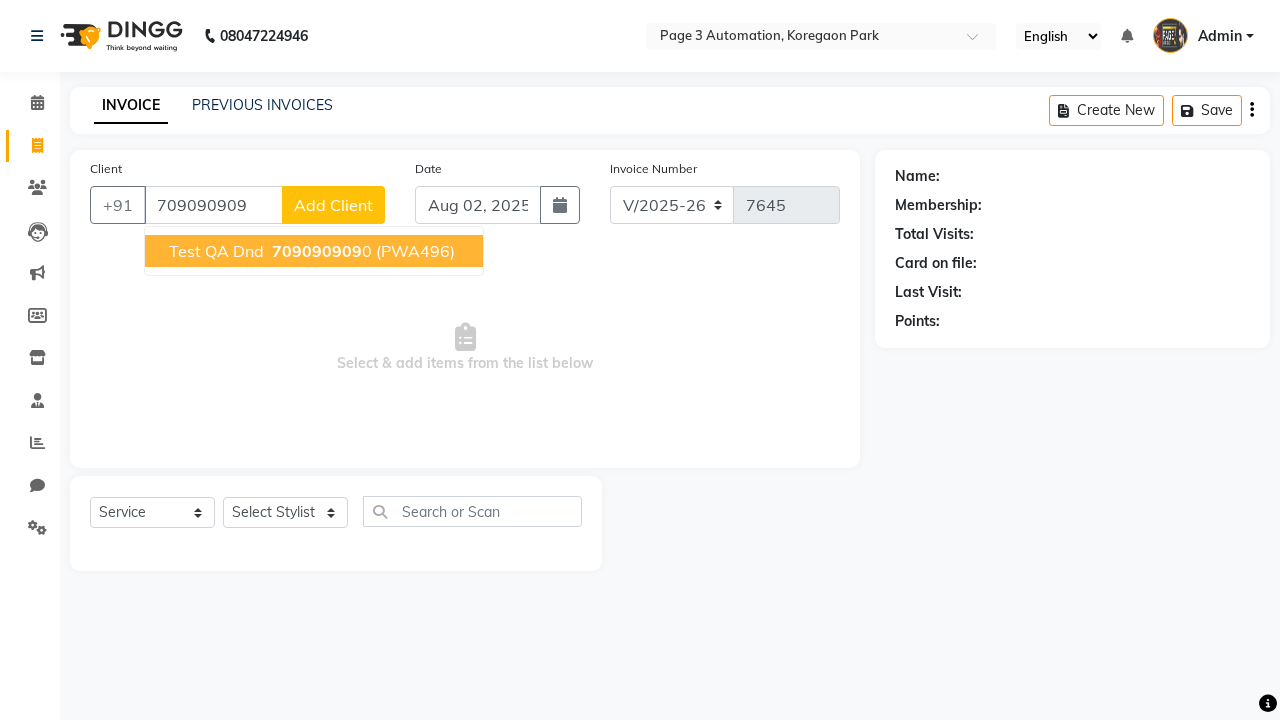 click on "709090909" at bounding box center (317, 251) 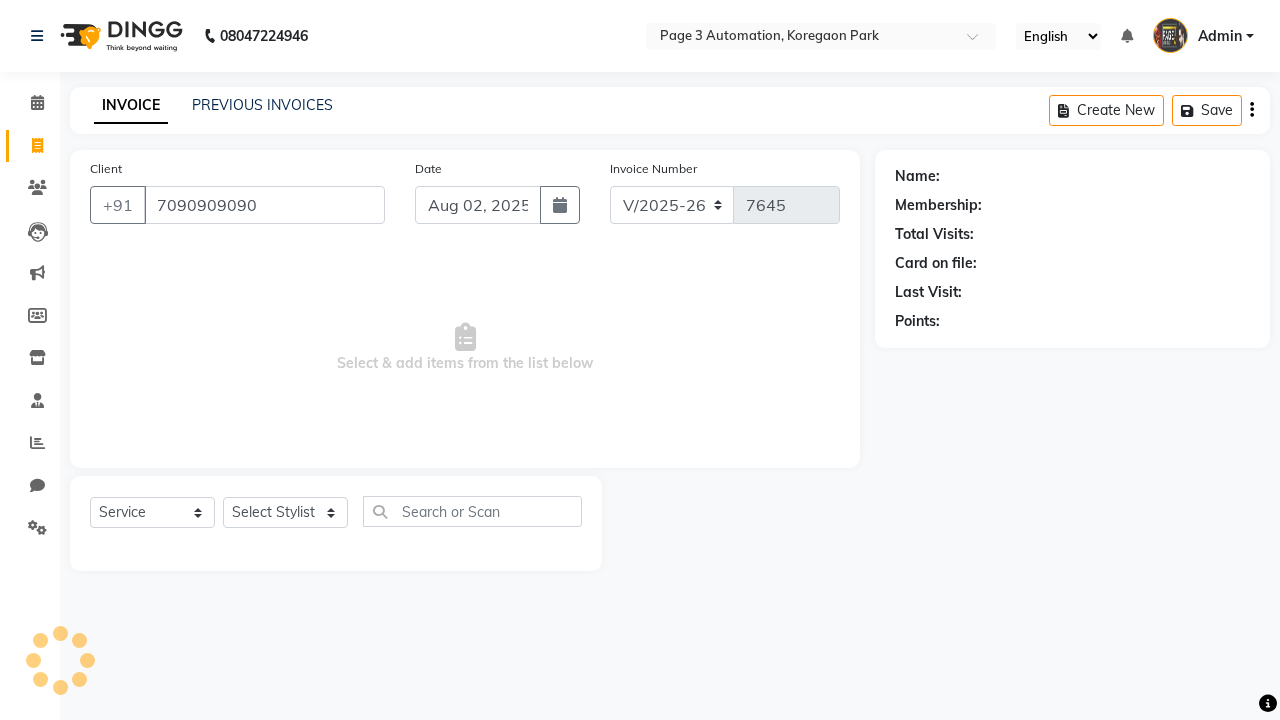 type on "7090909090" 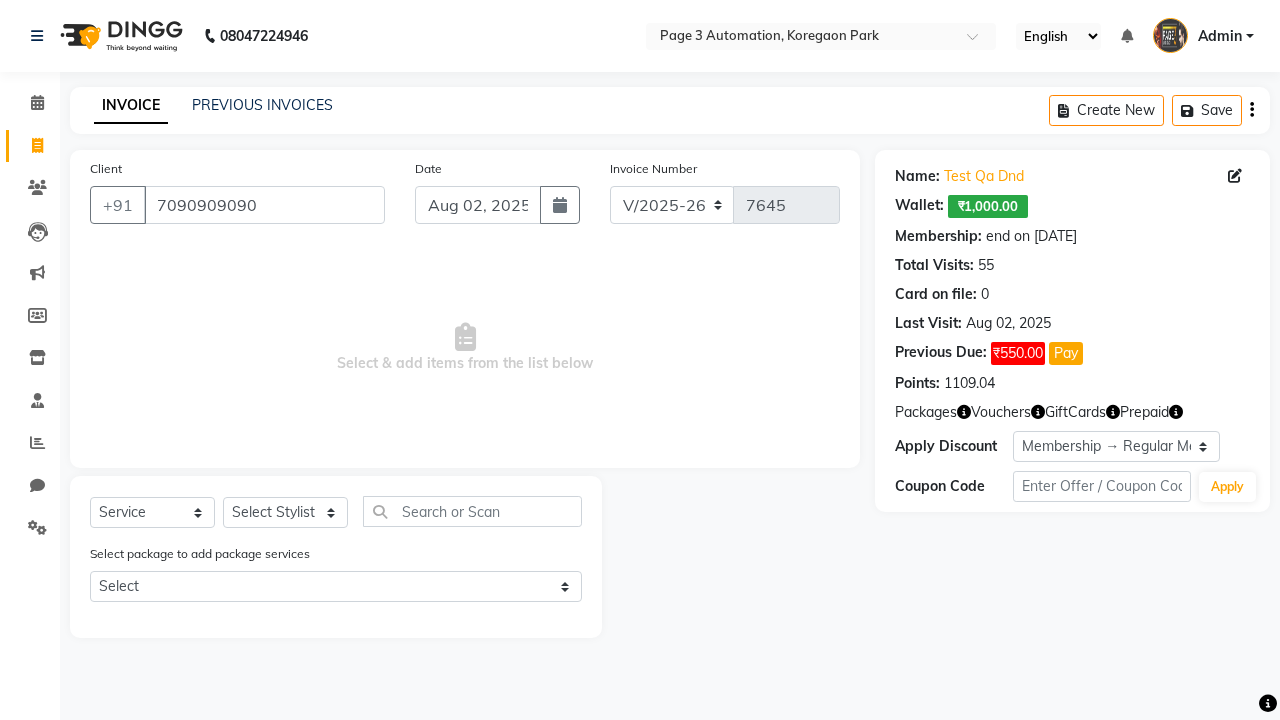 select on "0:" 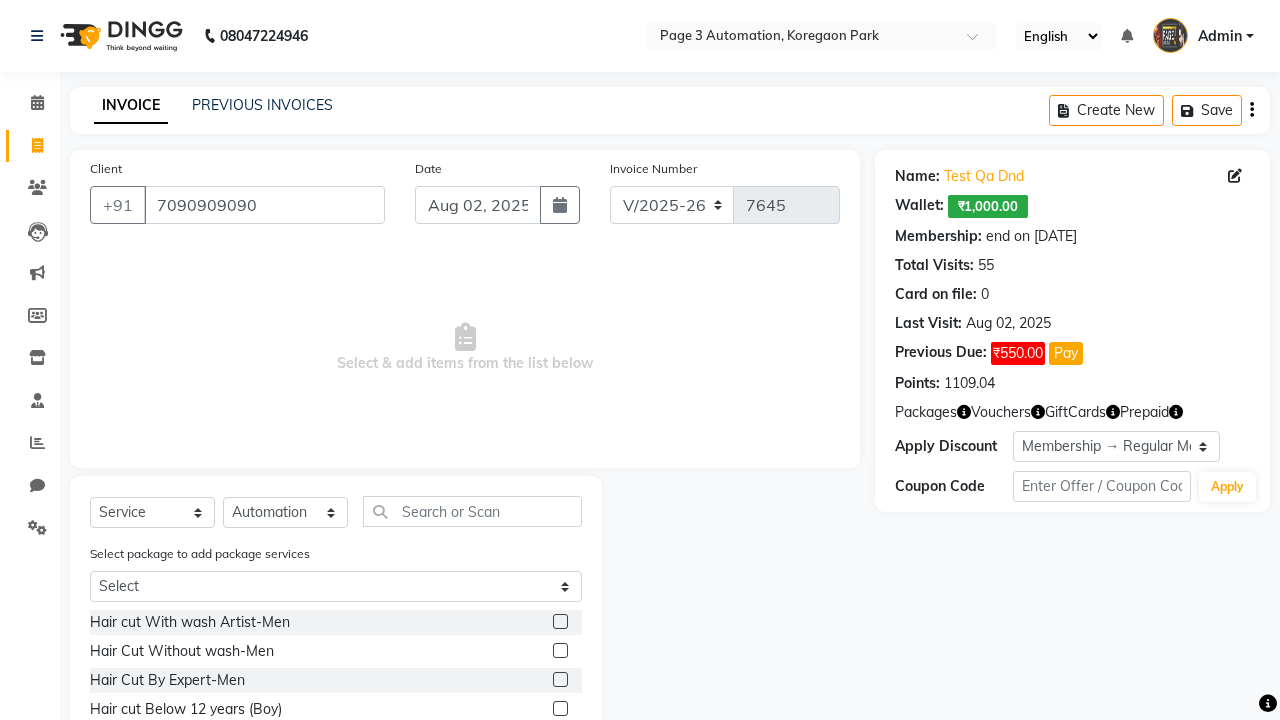 click 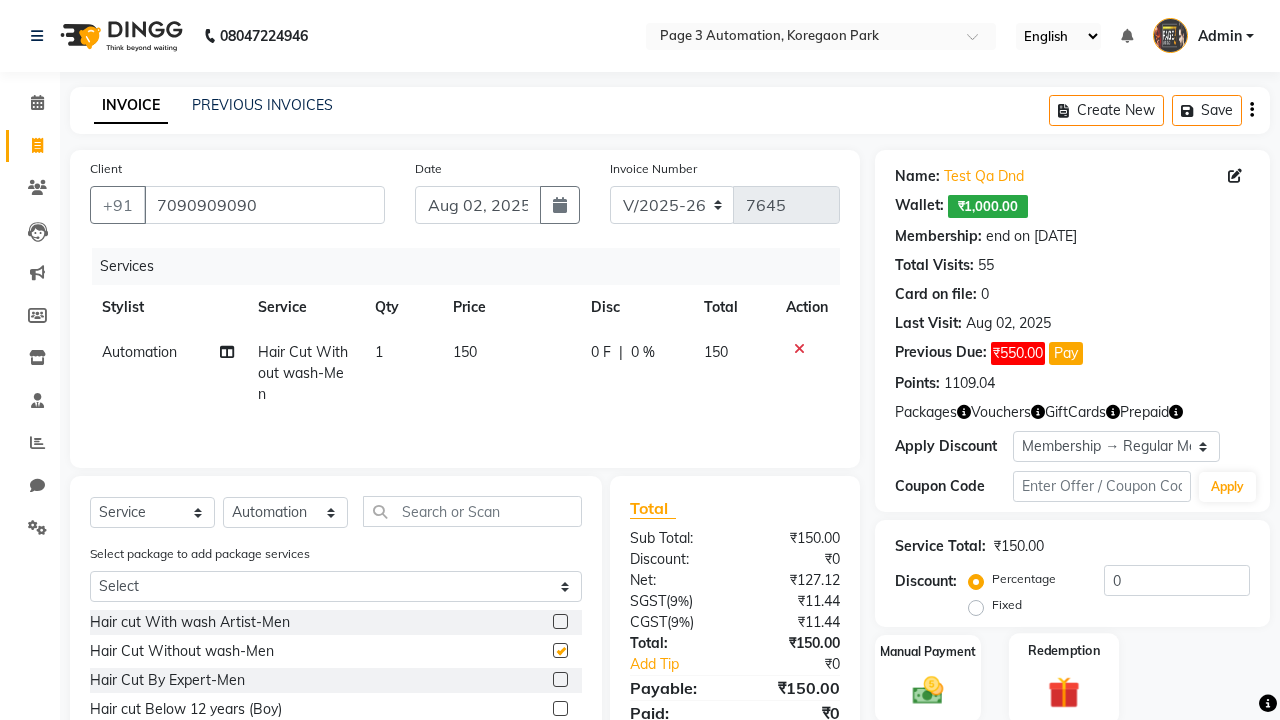 click 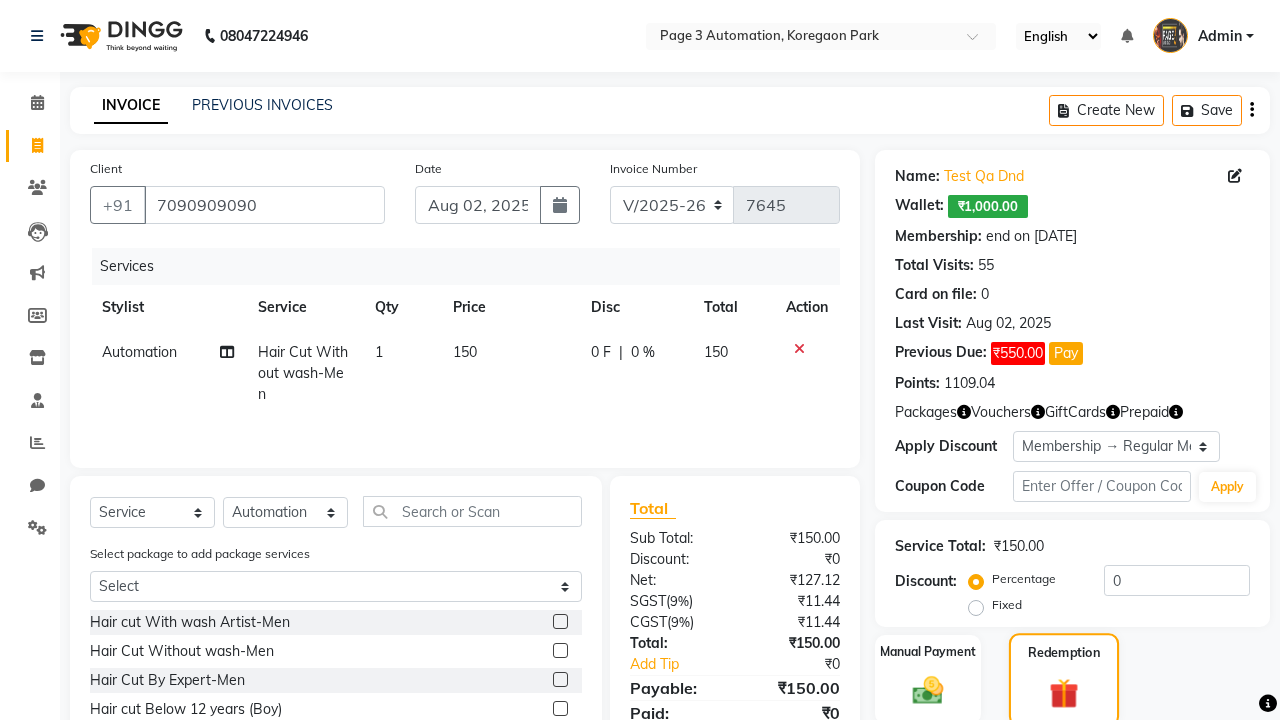 checkbox on "false" 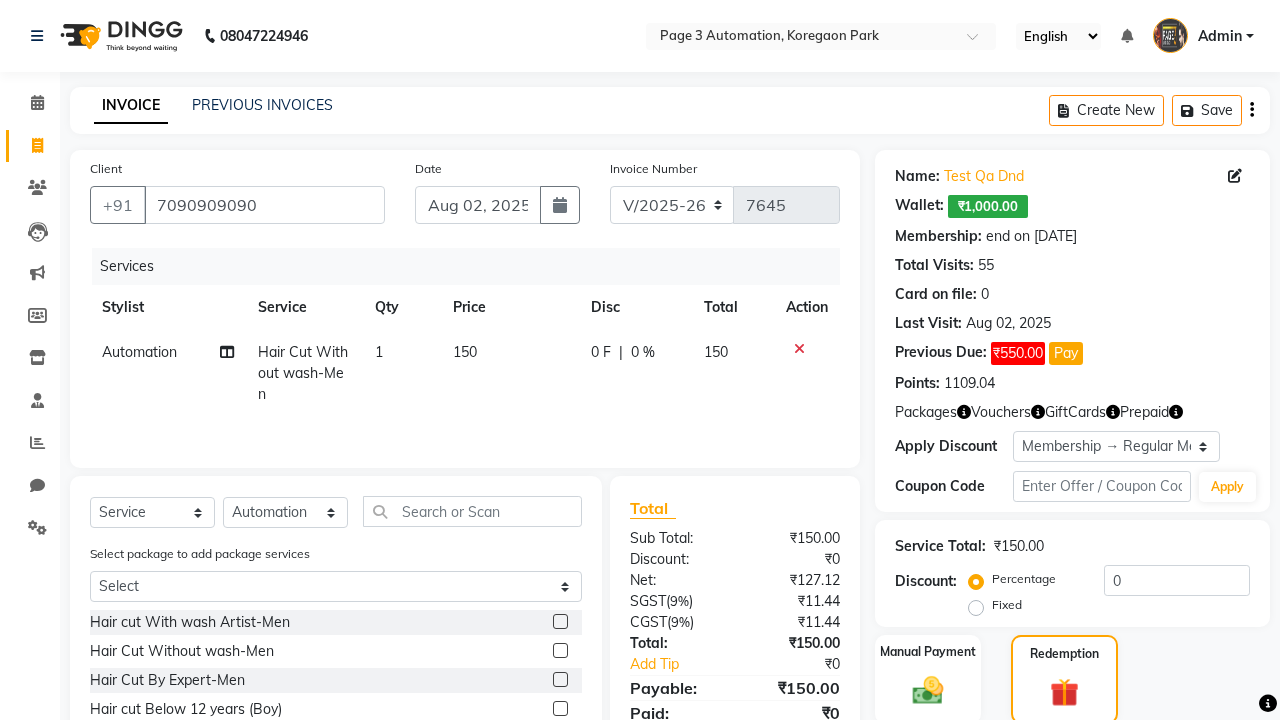 click on "Voucher  1" 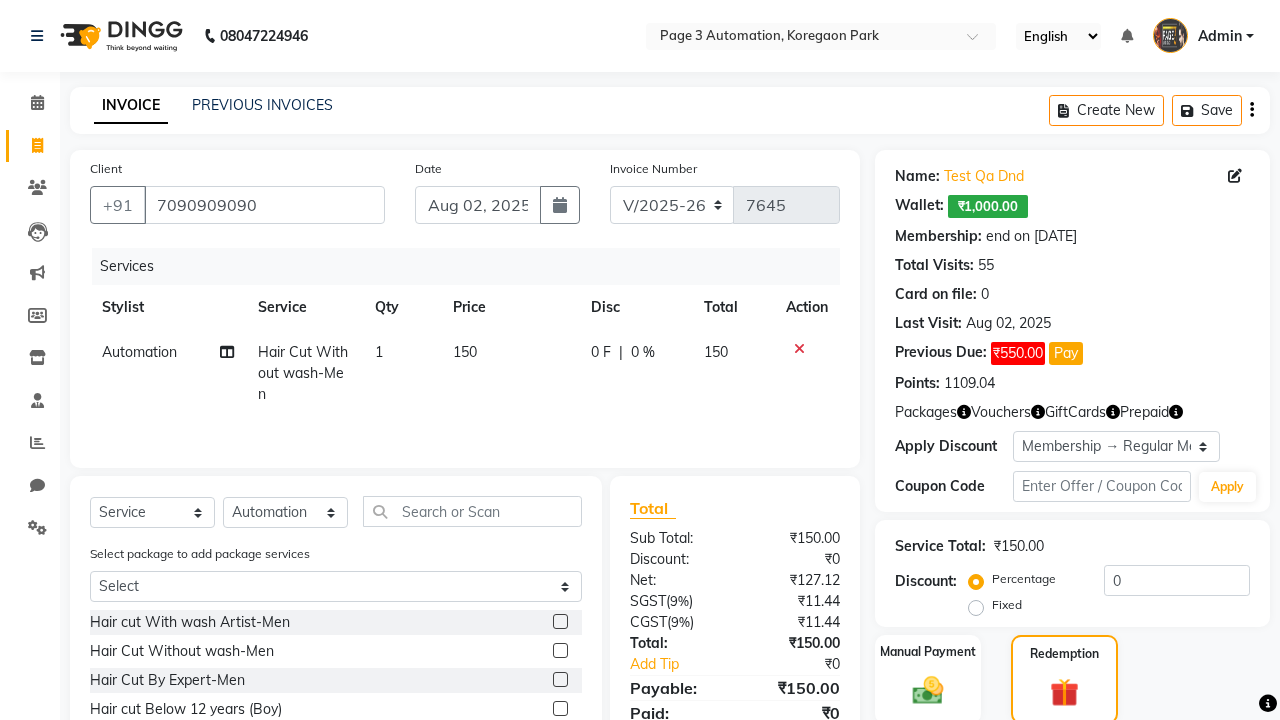 scroll, scrollTop: 203, scrollLeft: 0, axis: vertical 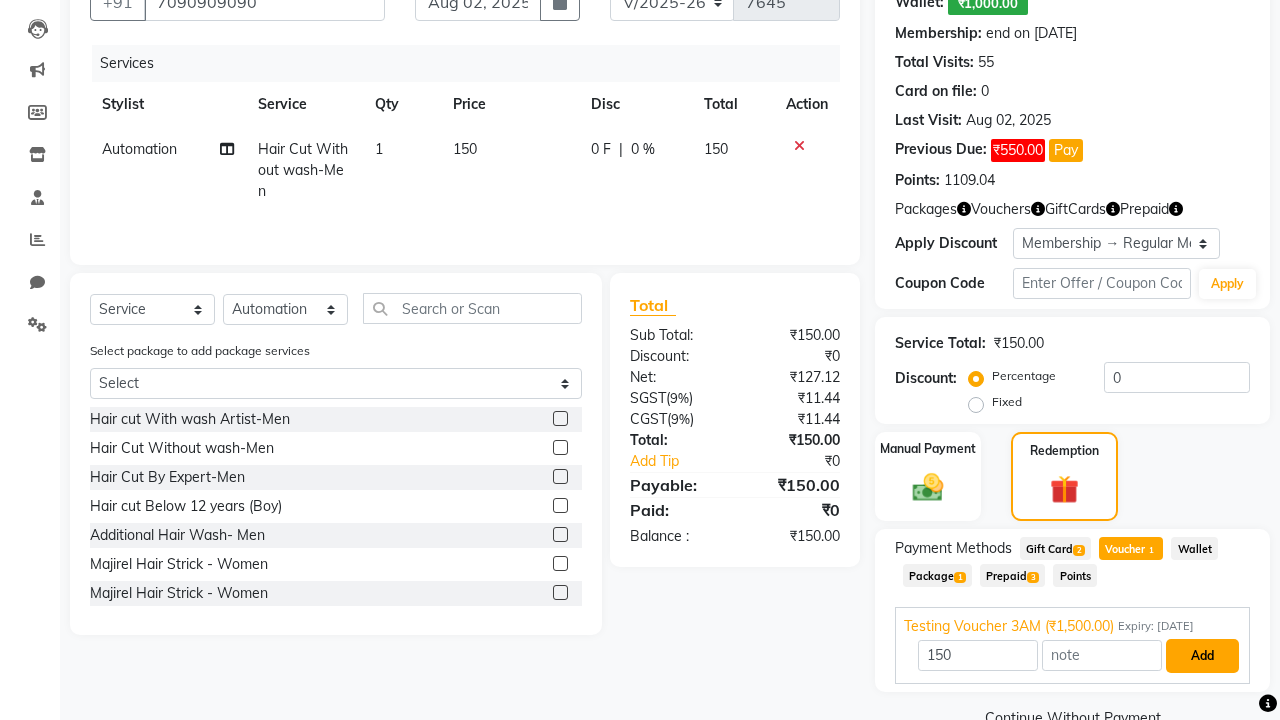 click on "Add" at bounding box center (1202, 656) 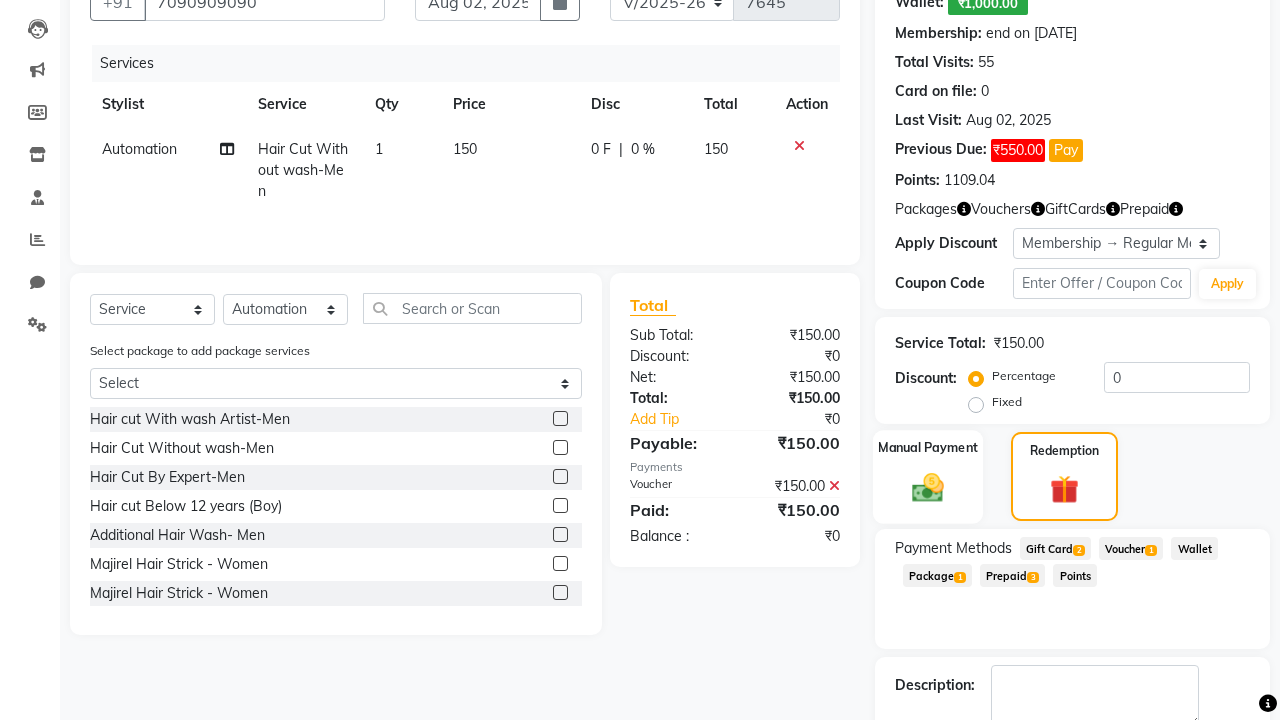 click 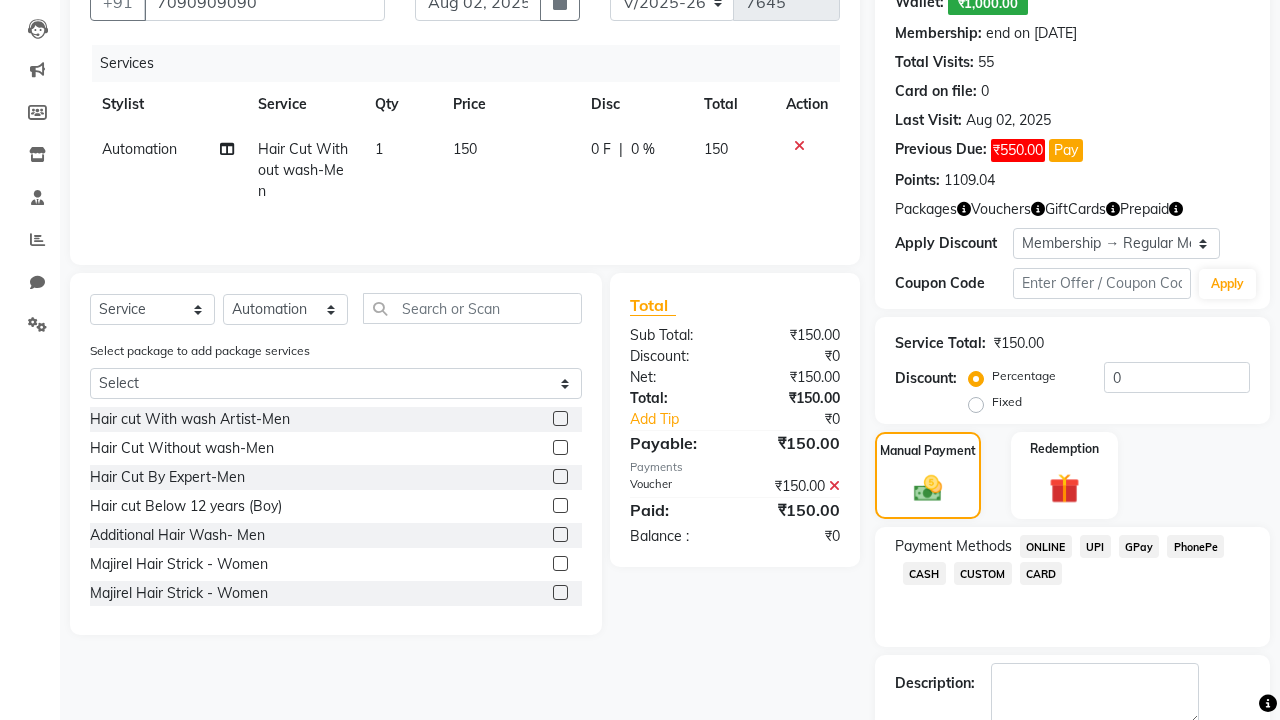 click on "ONLINE" 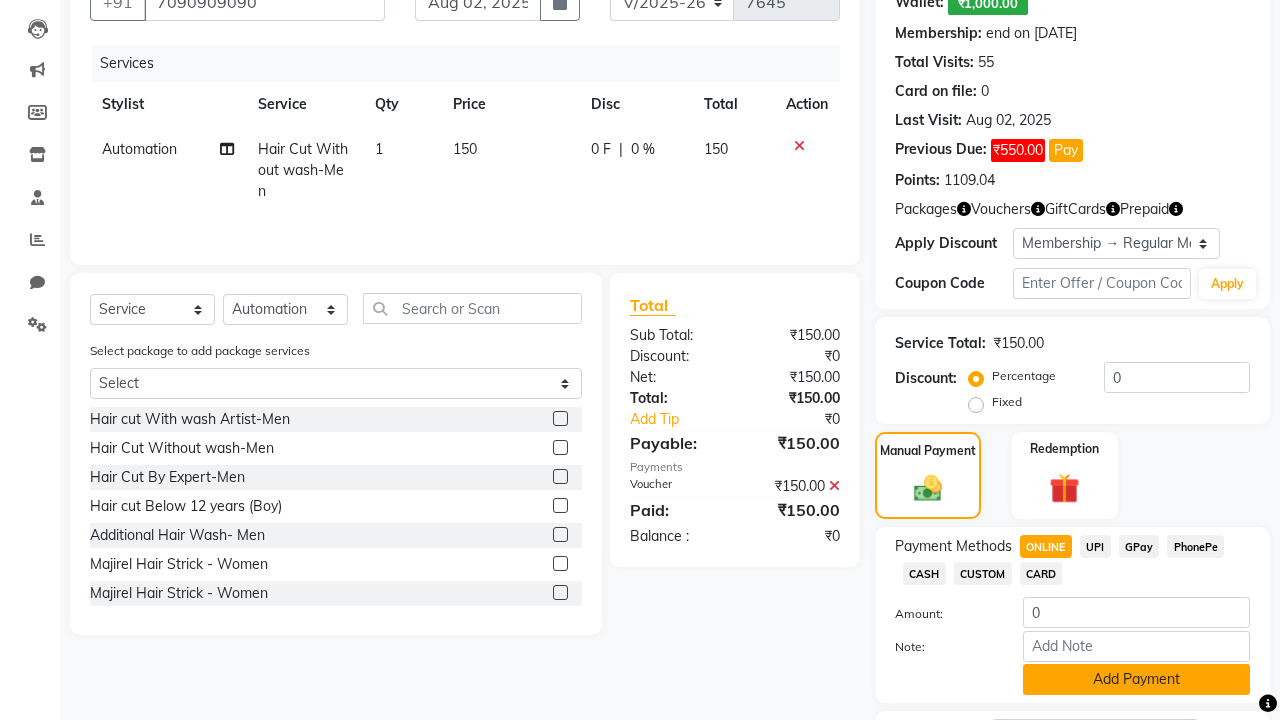 click on "Add Payment" 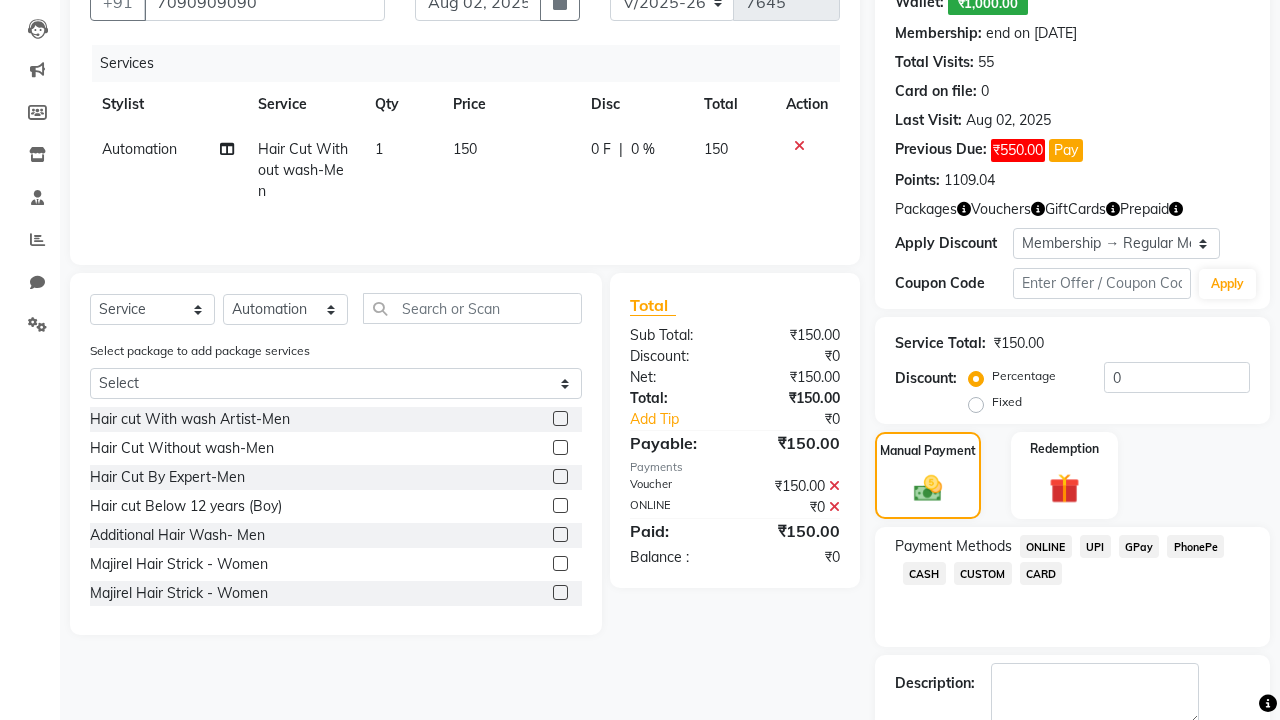 click 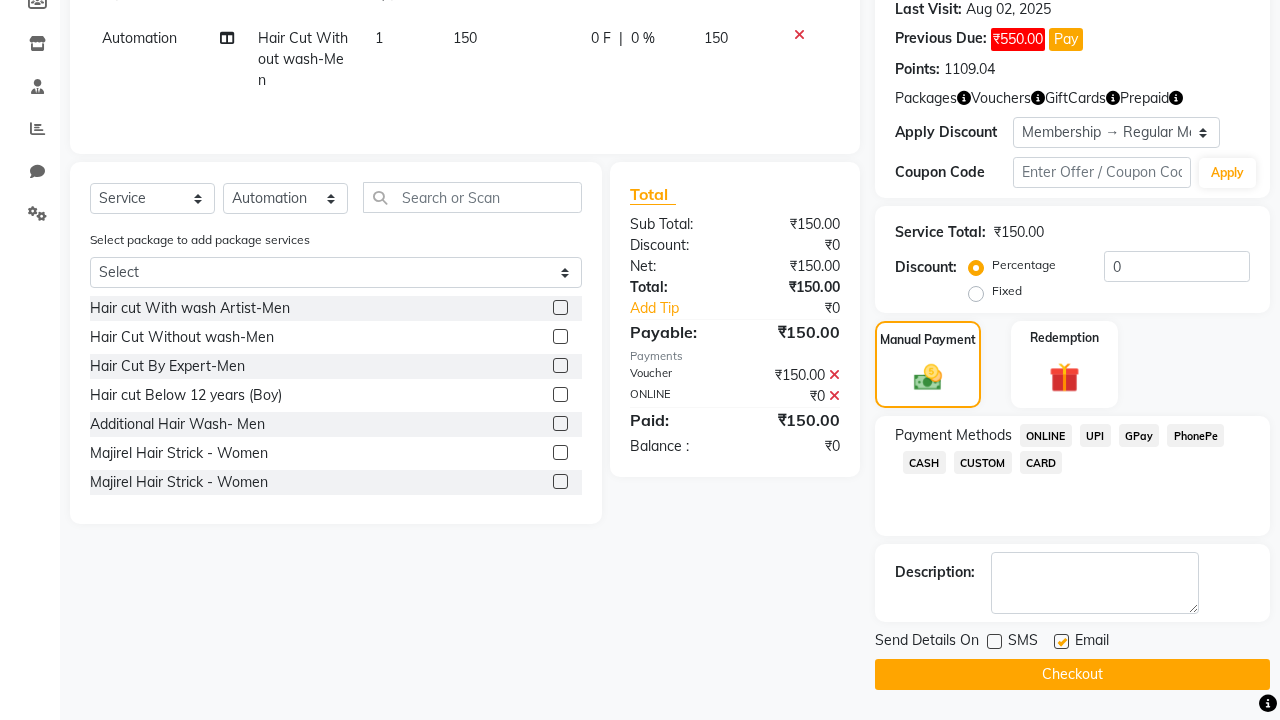 click 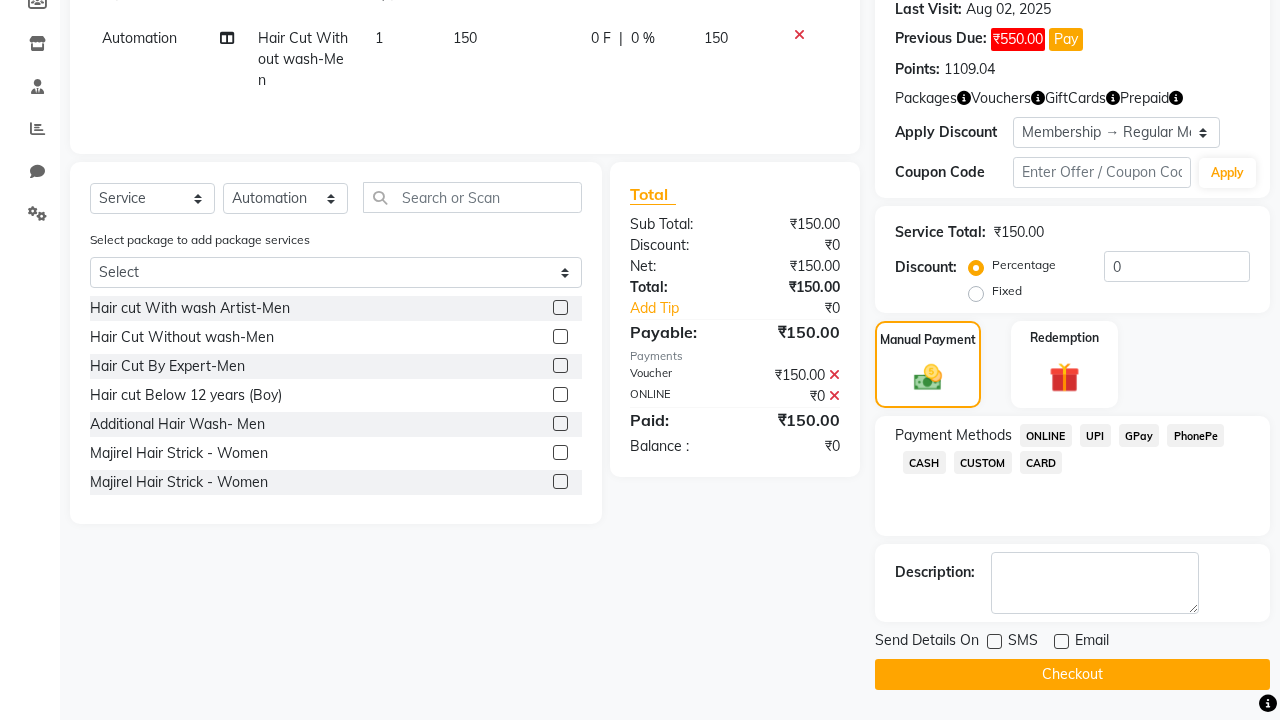 click on "Checkout" 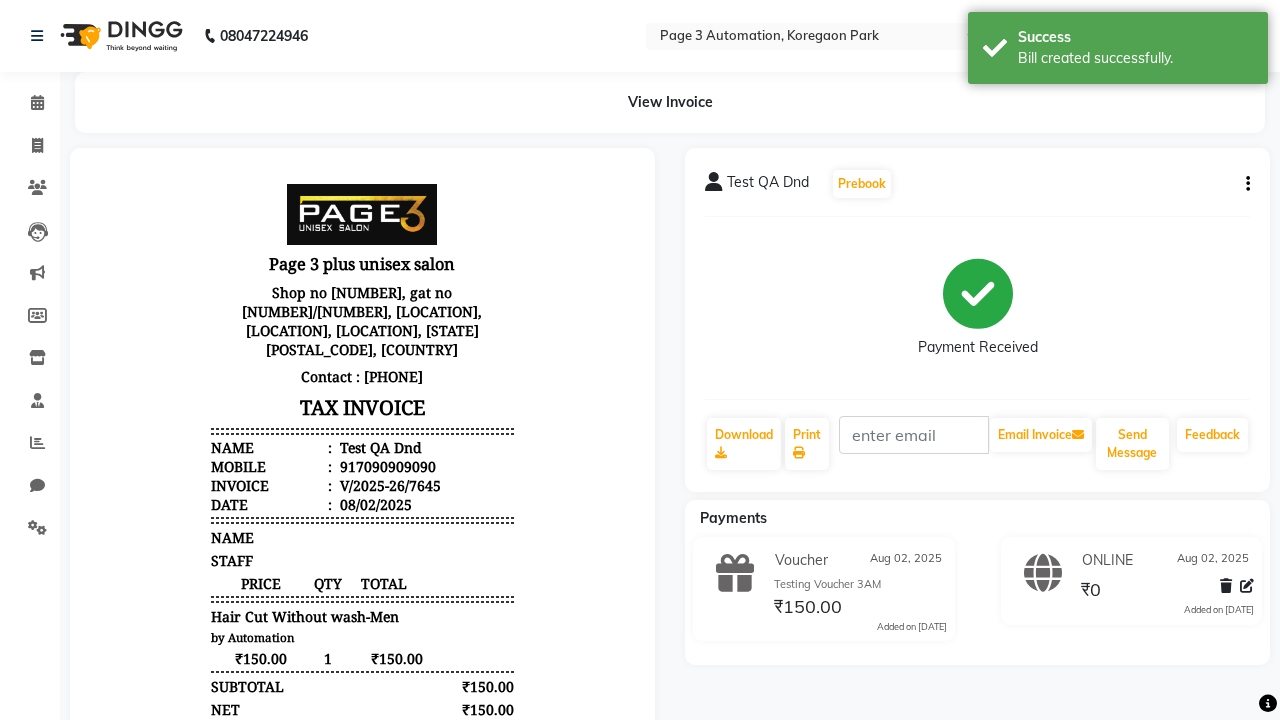 scroll, scrollTop: 0, scrollLeft: 0, axis: both 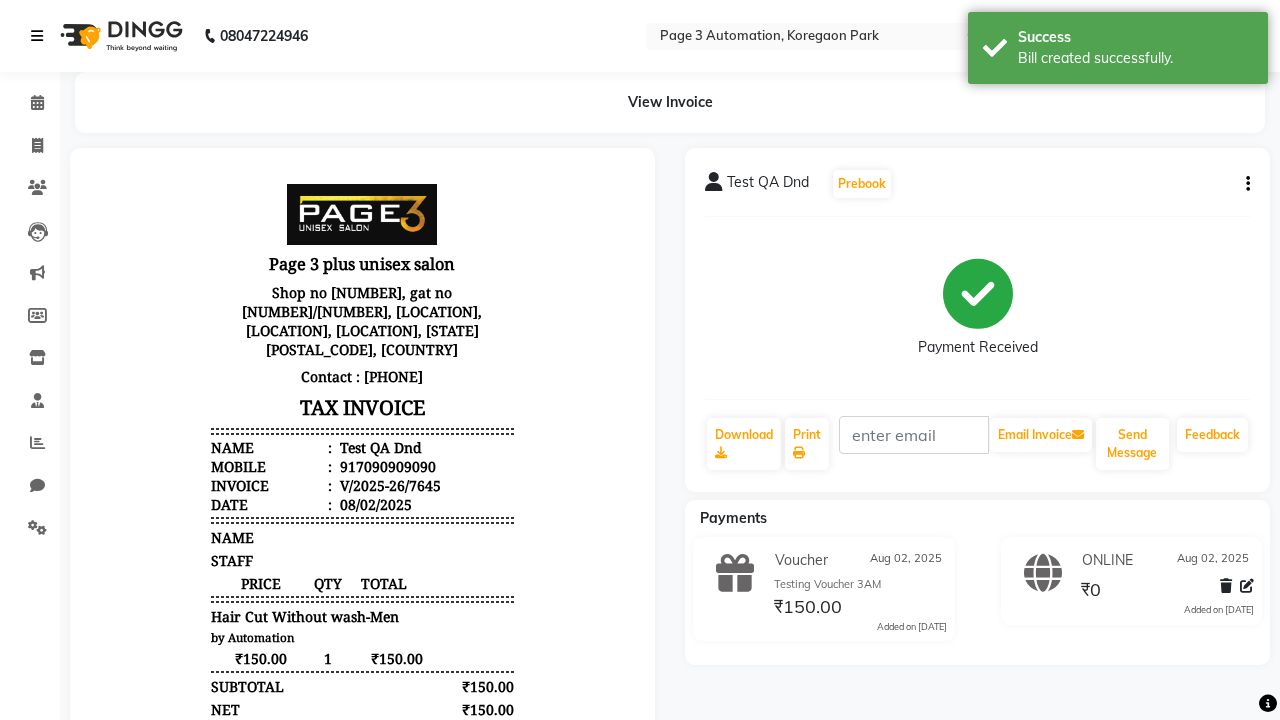 click on "Bill created successfully." at bounding box center [1135, 58] 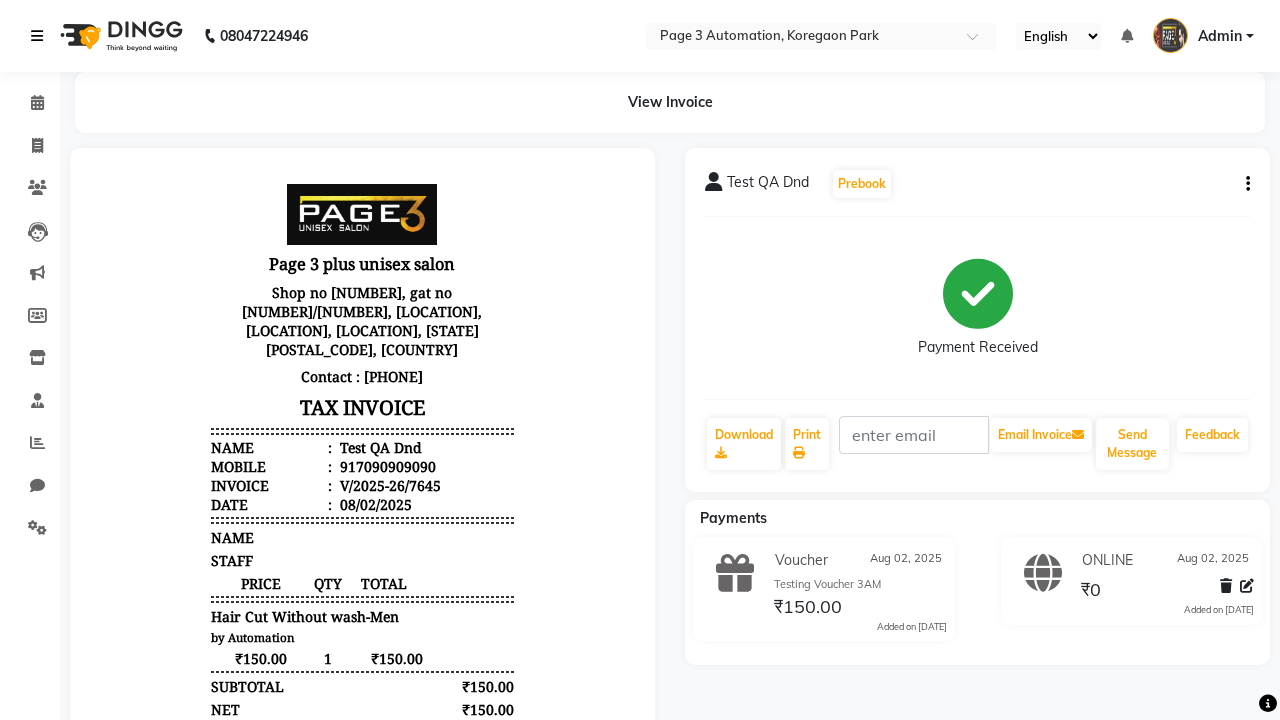 click at bounding box center (37, 36) 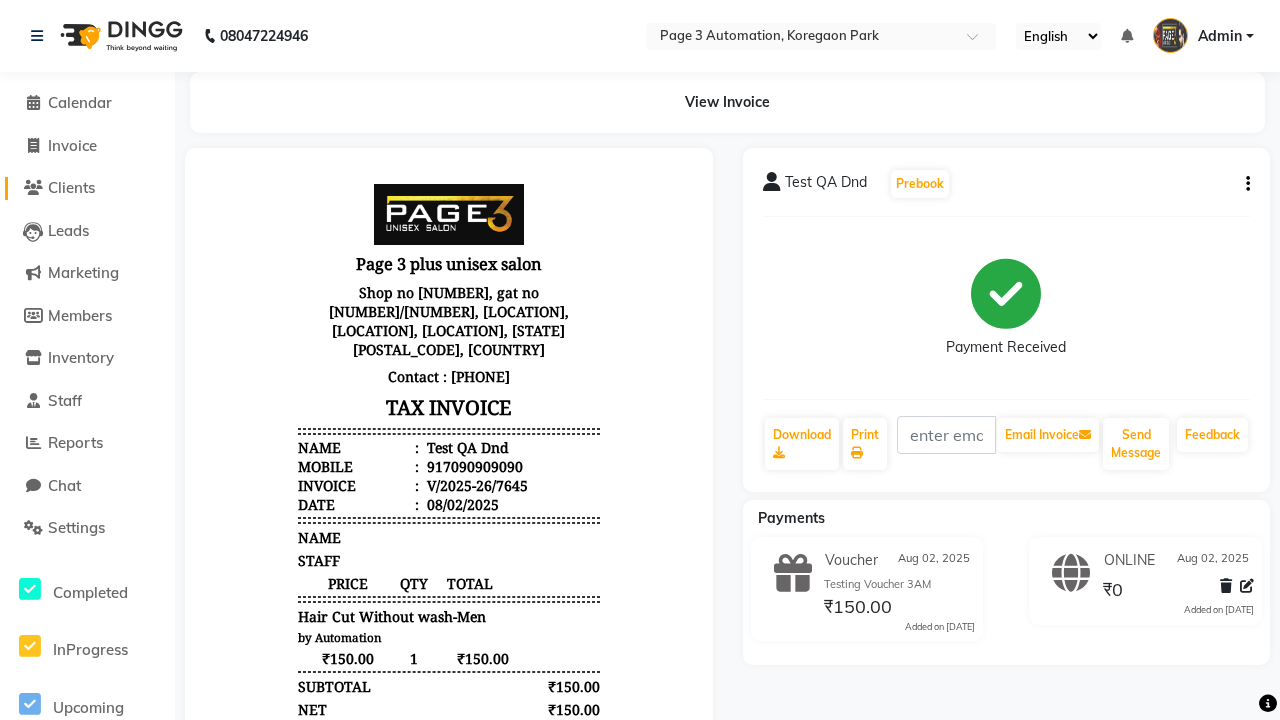 click on "Clients" 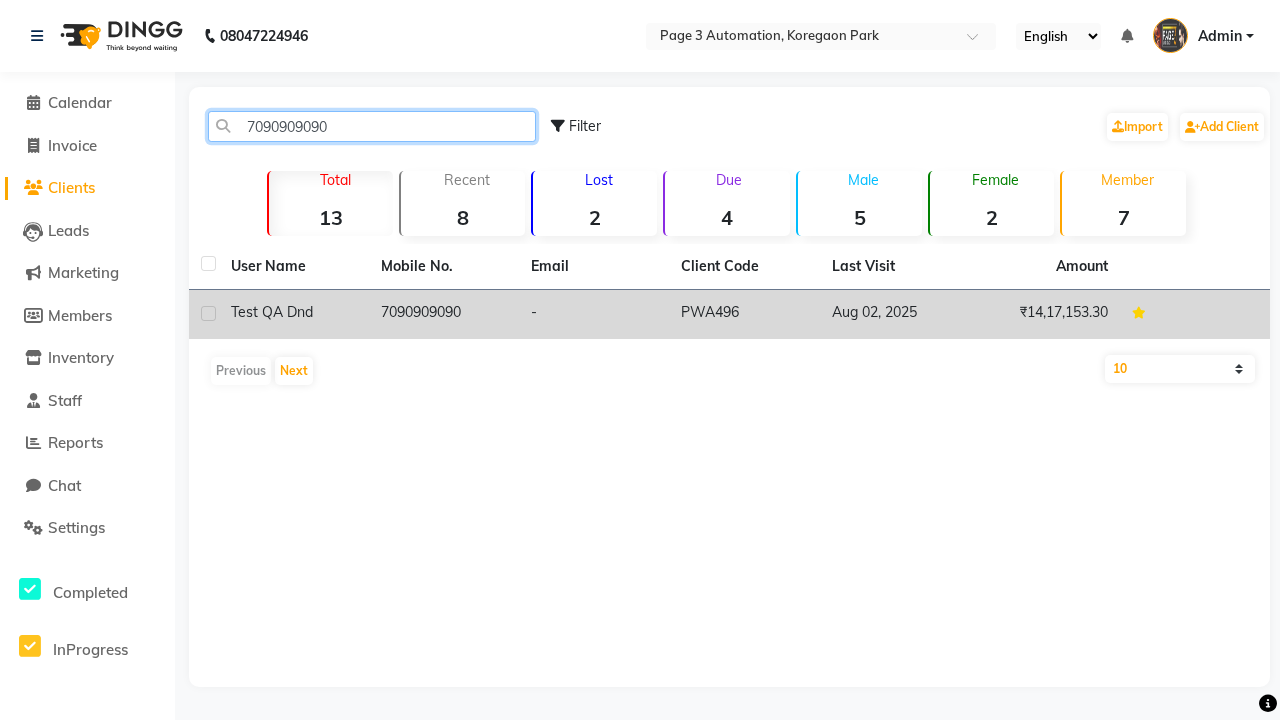 type on "7090909090" 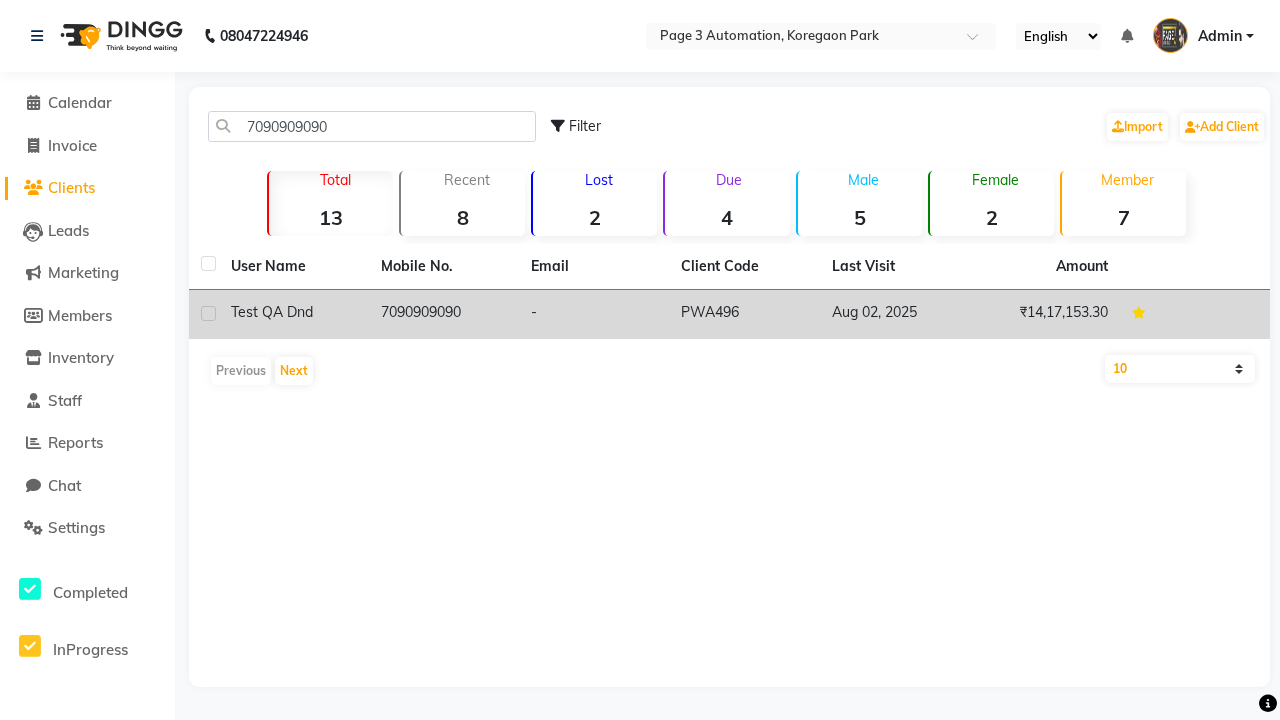 click on "7090909090" 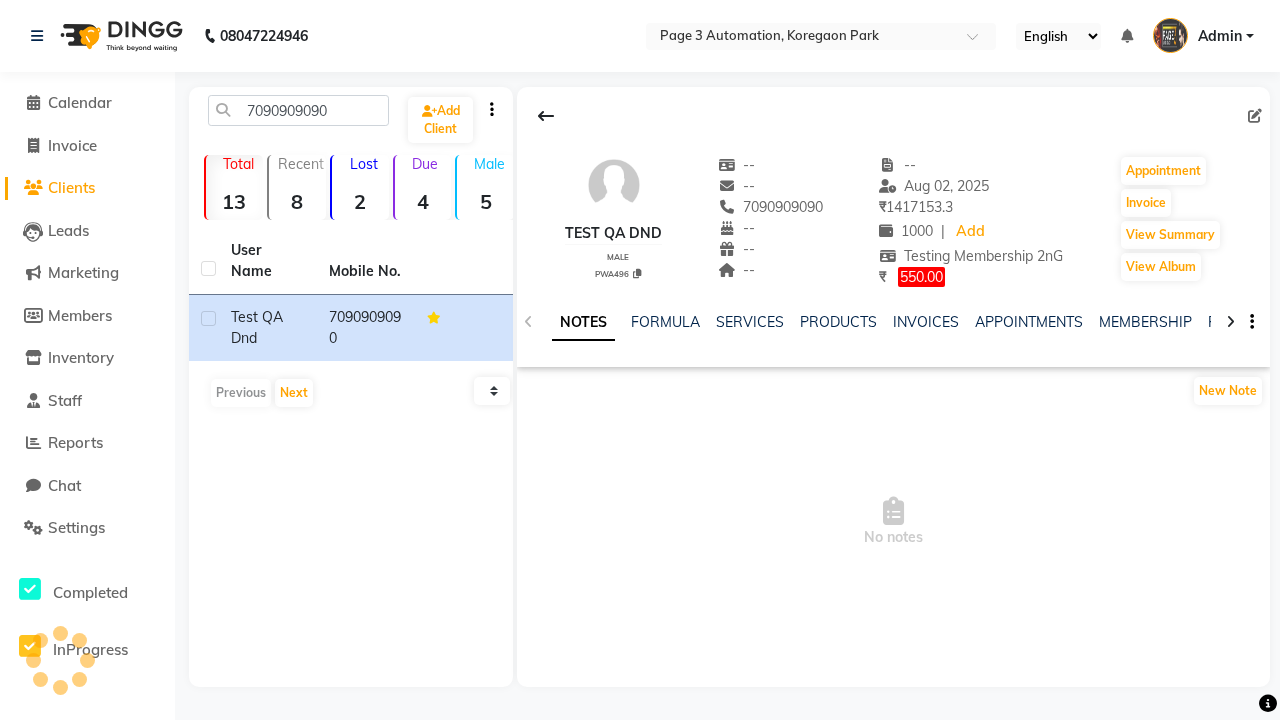 click on "VOUCHERS" 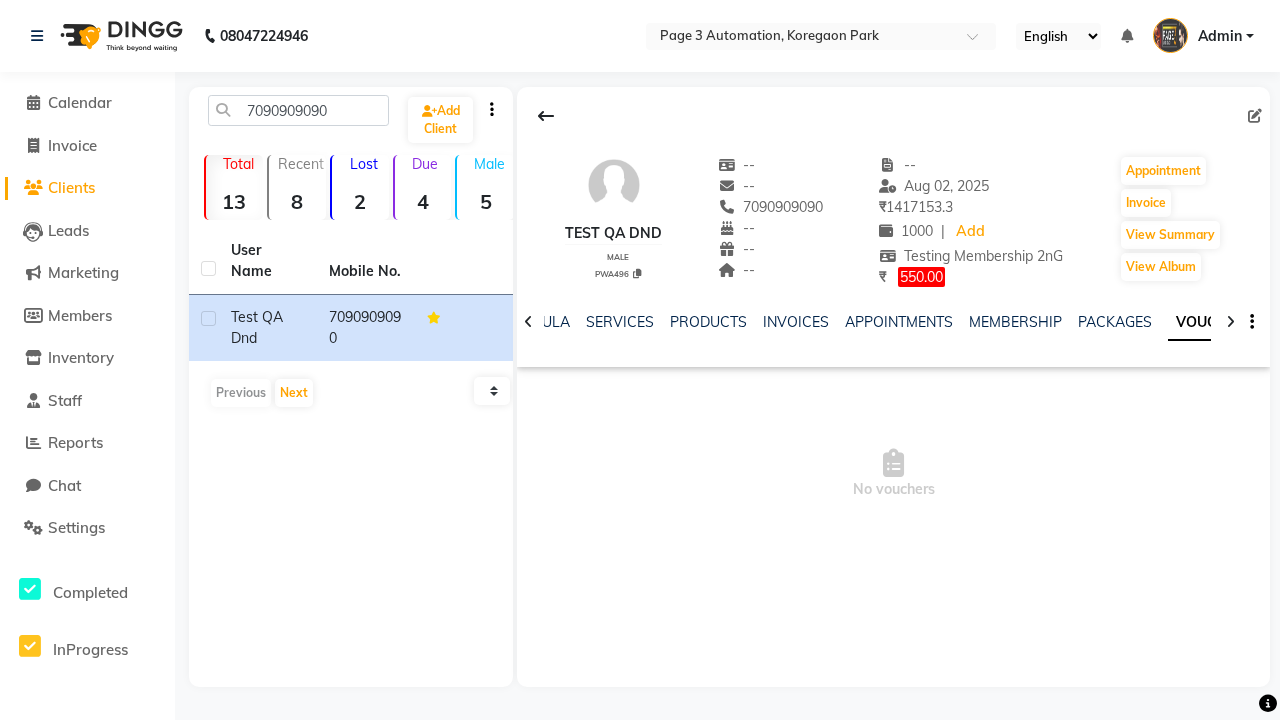 scroll, scrollTop: 0, scrollLeft: 460, axis: horizontal 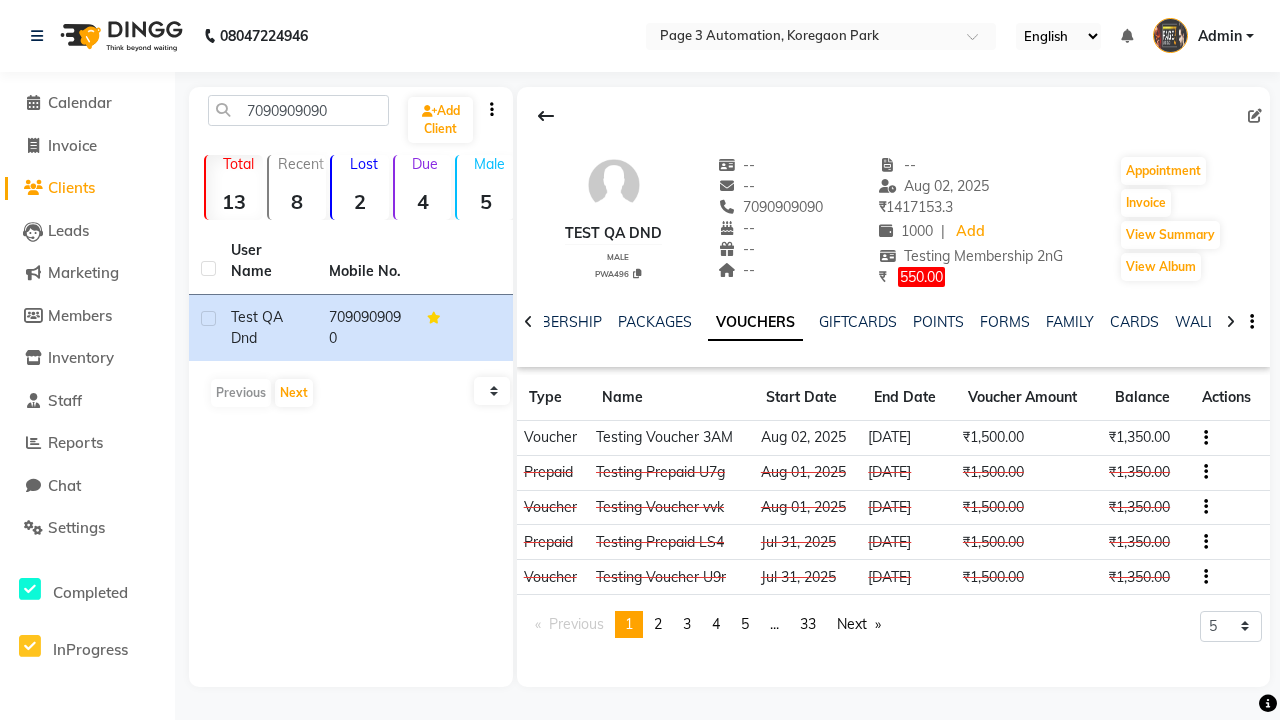 click 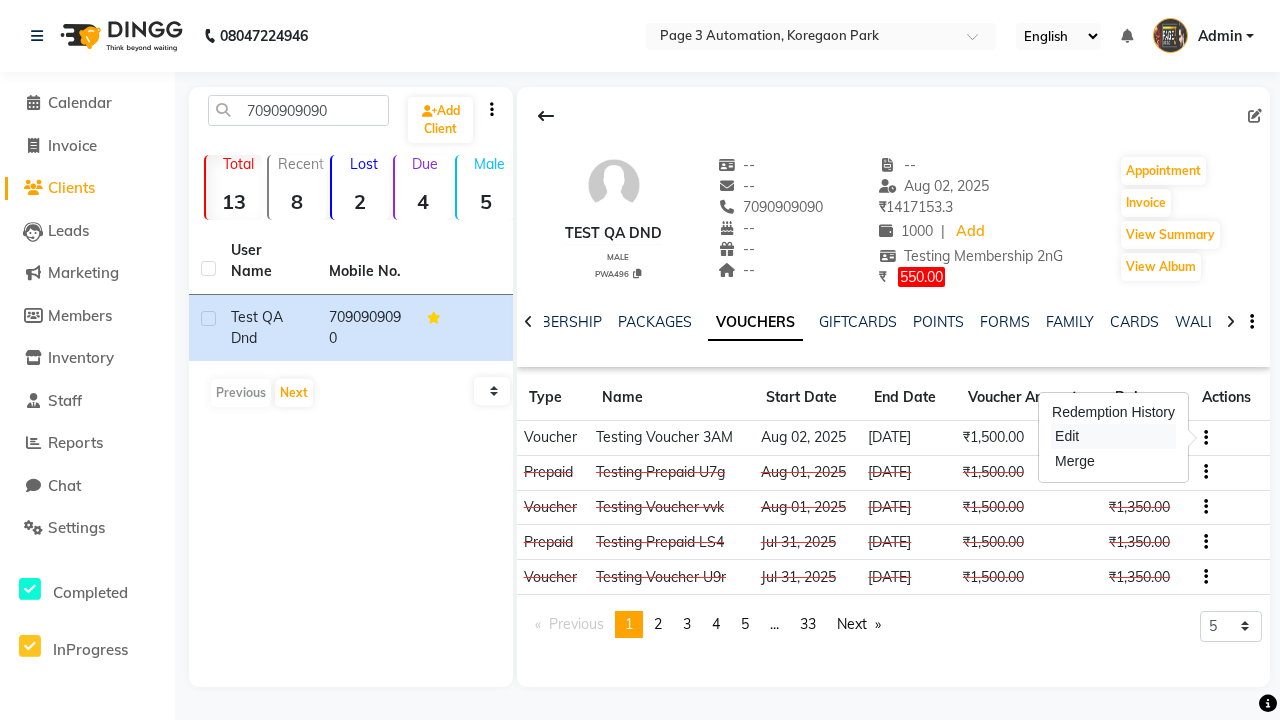 click on "Edit" at bounding box center (1113, 436) 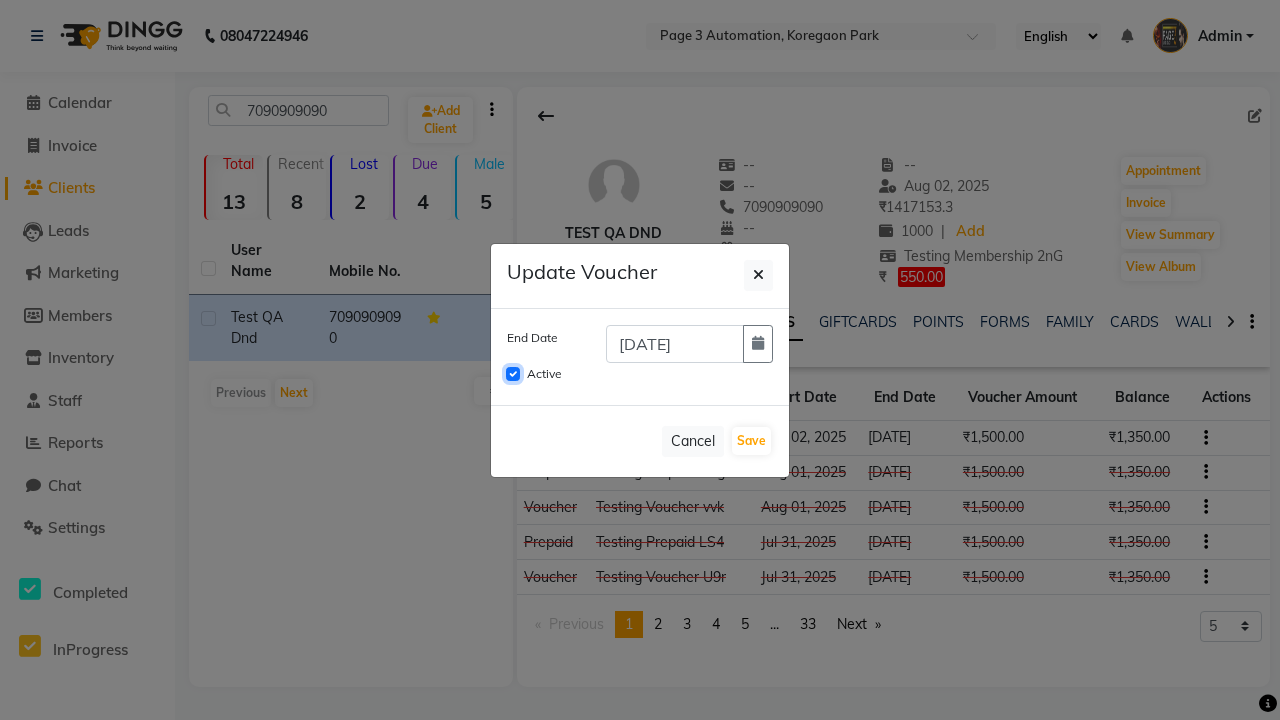 click on "Active" at bounding box center (513, 374) 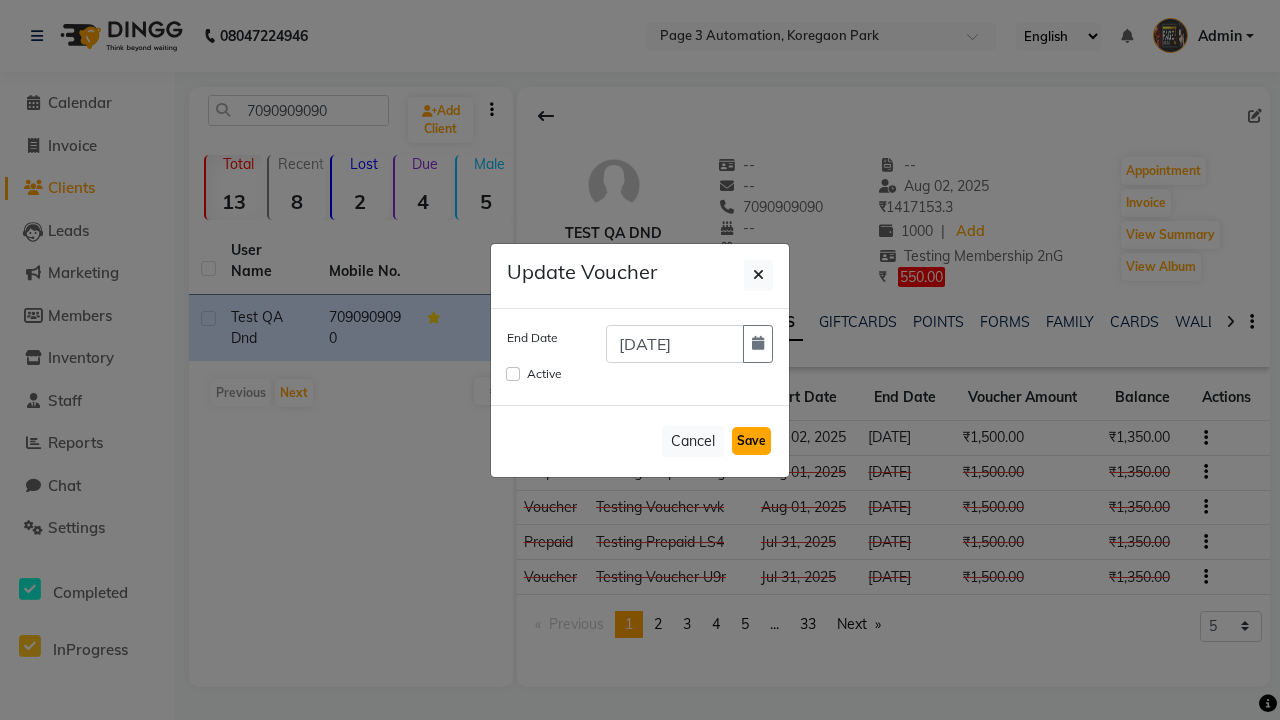 click on "Save" 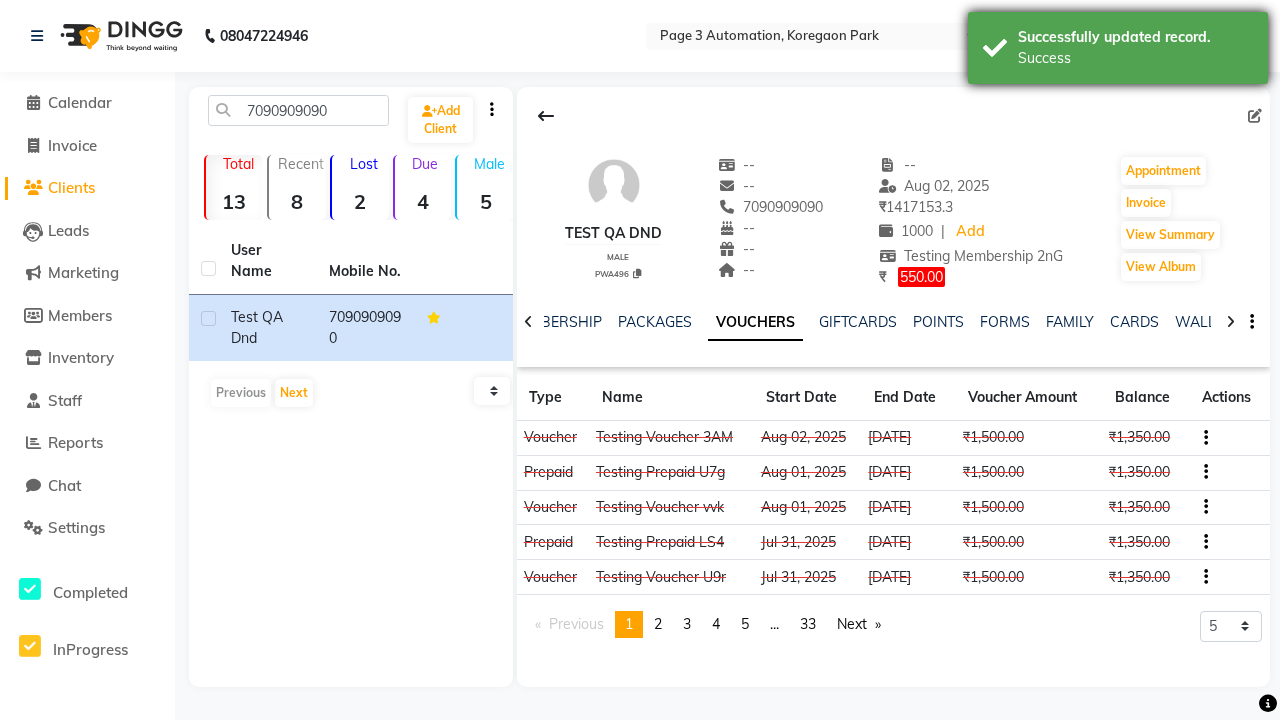 click on "Success" at bounding box center [1135, 58] 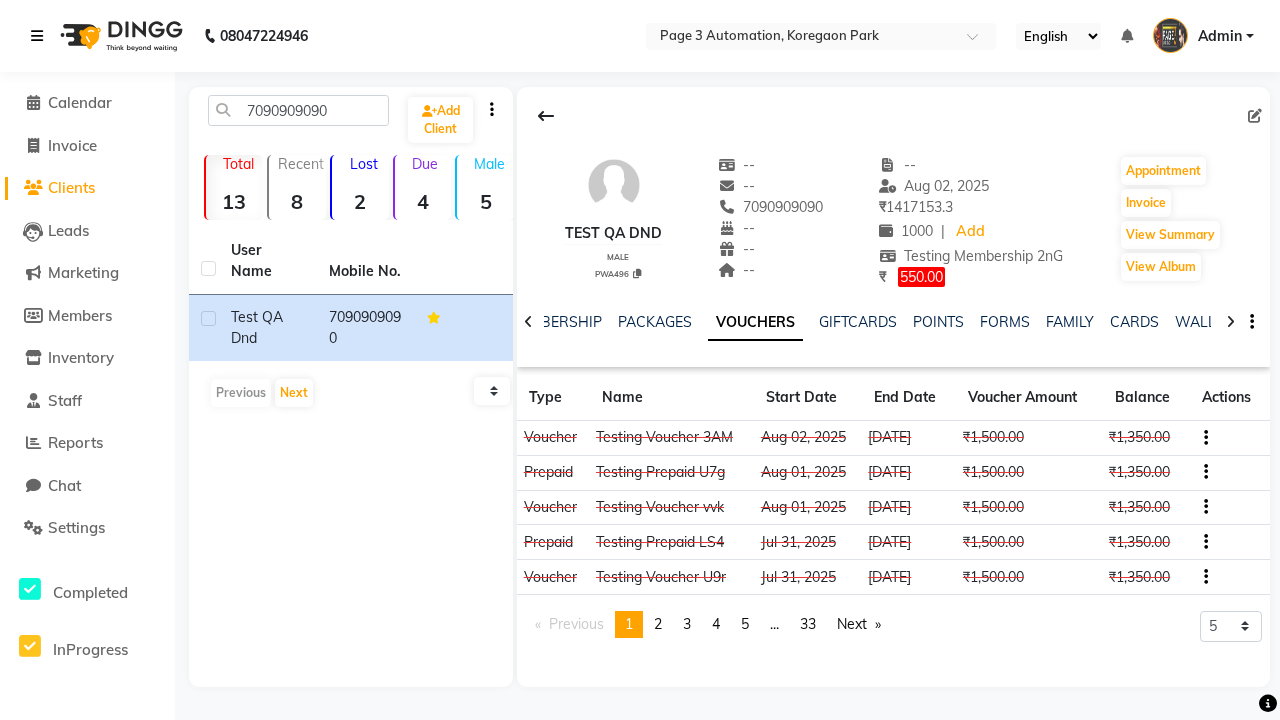 click at bounding box center [37, 36] 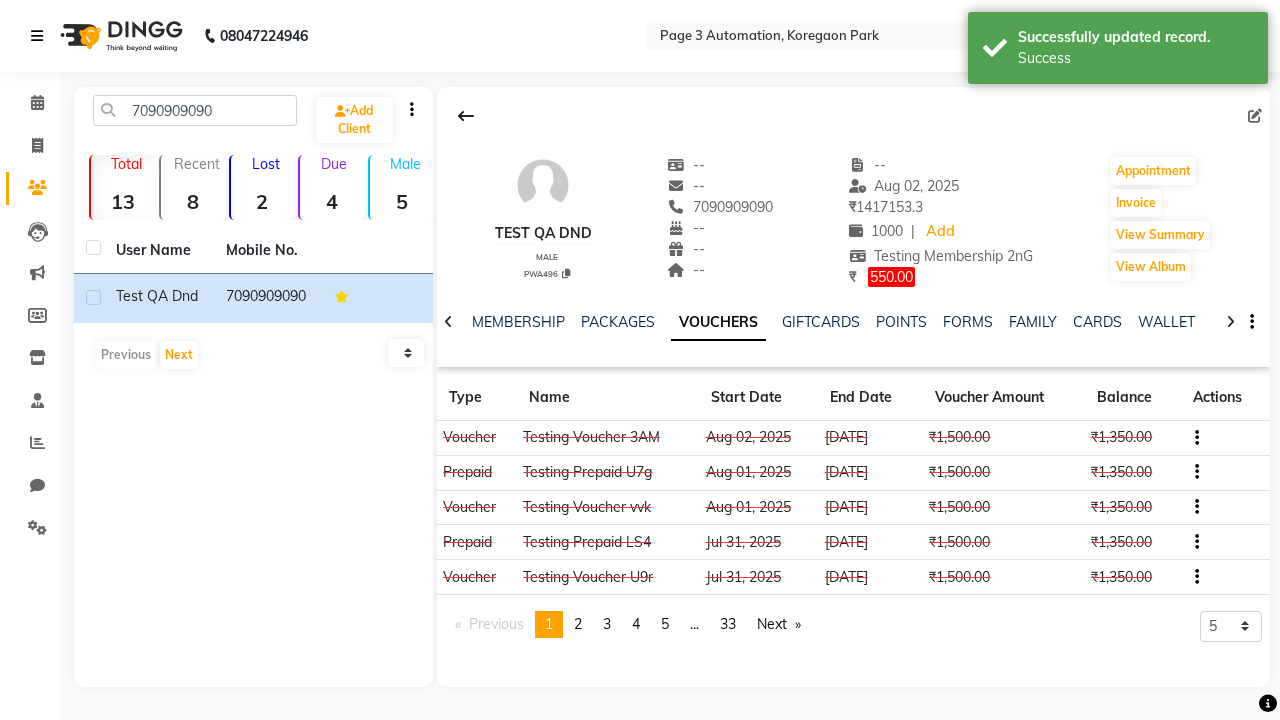 scroll, scrollTop: 0, scrollLeft: 417, axis: horizontal 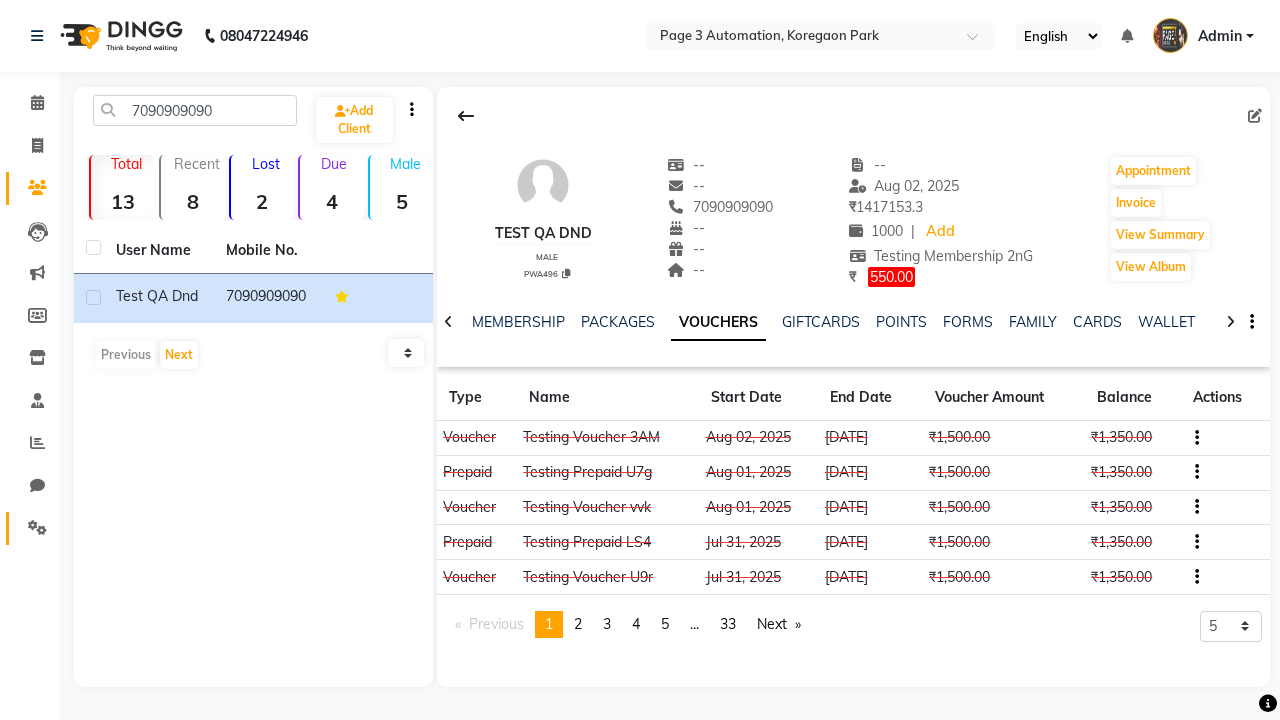 click 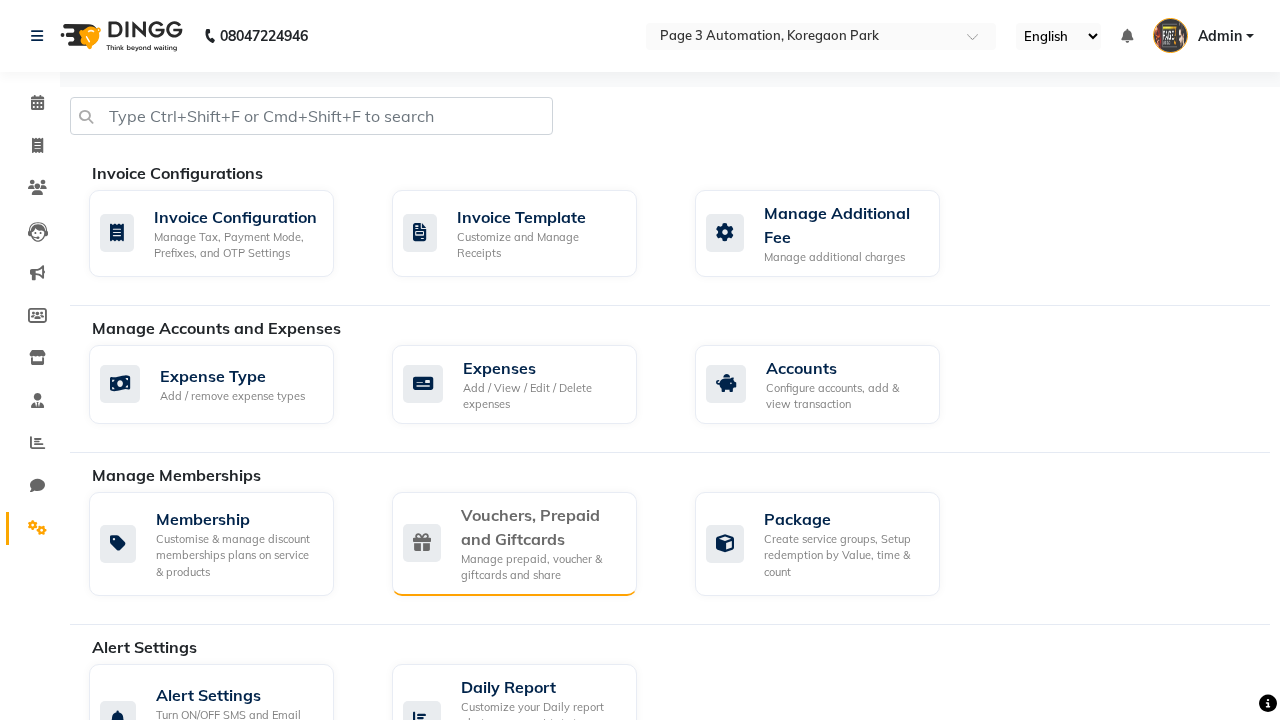 click on "Vouchers, Prepaid and Giftcards" 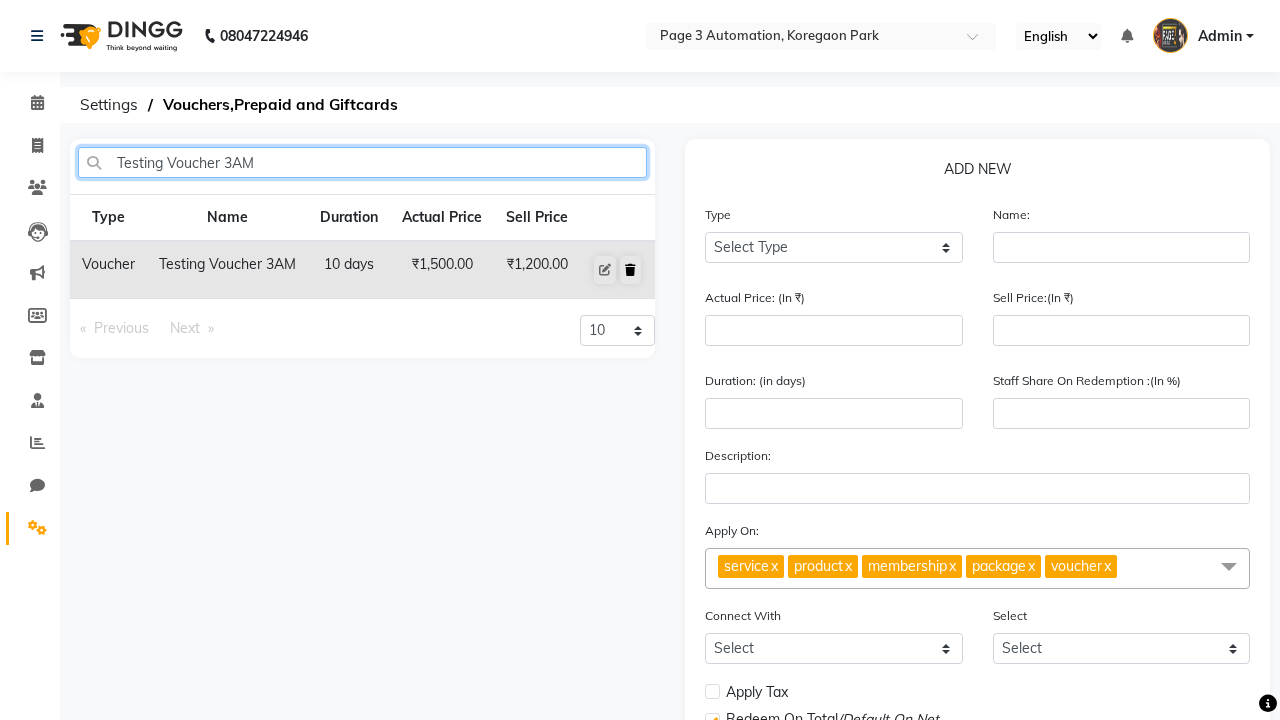 type on "Testing Voucher 3AM" 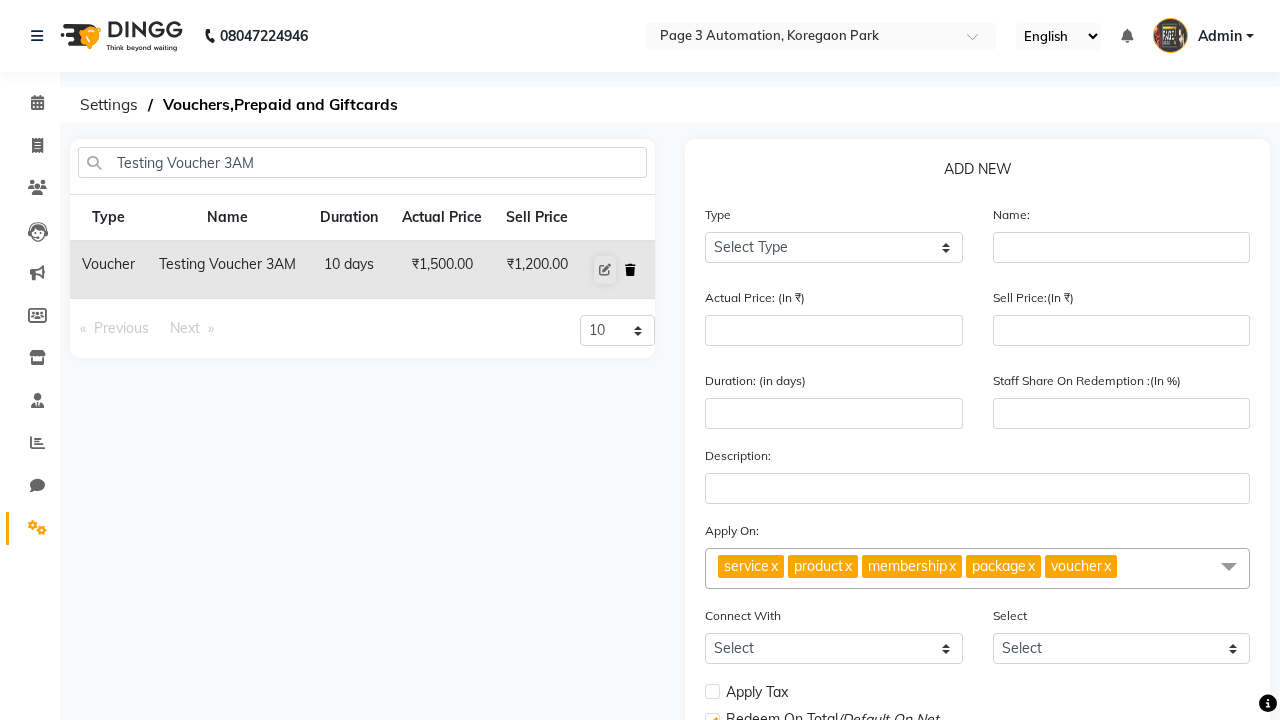 click 